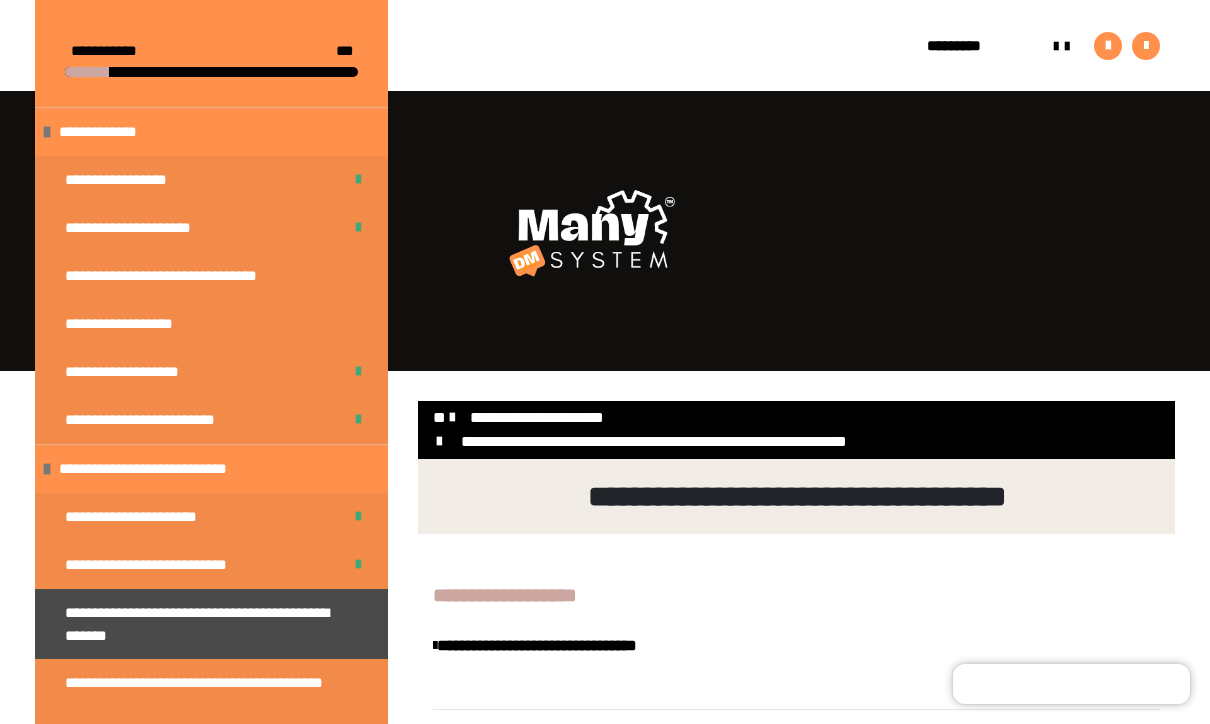 scroll, scrollTop: 1112, scrollLeft: 0, axis: vertical 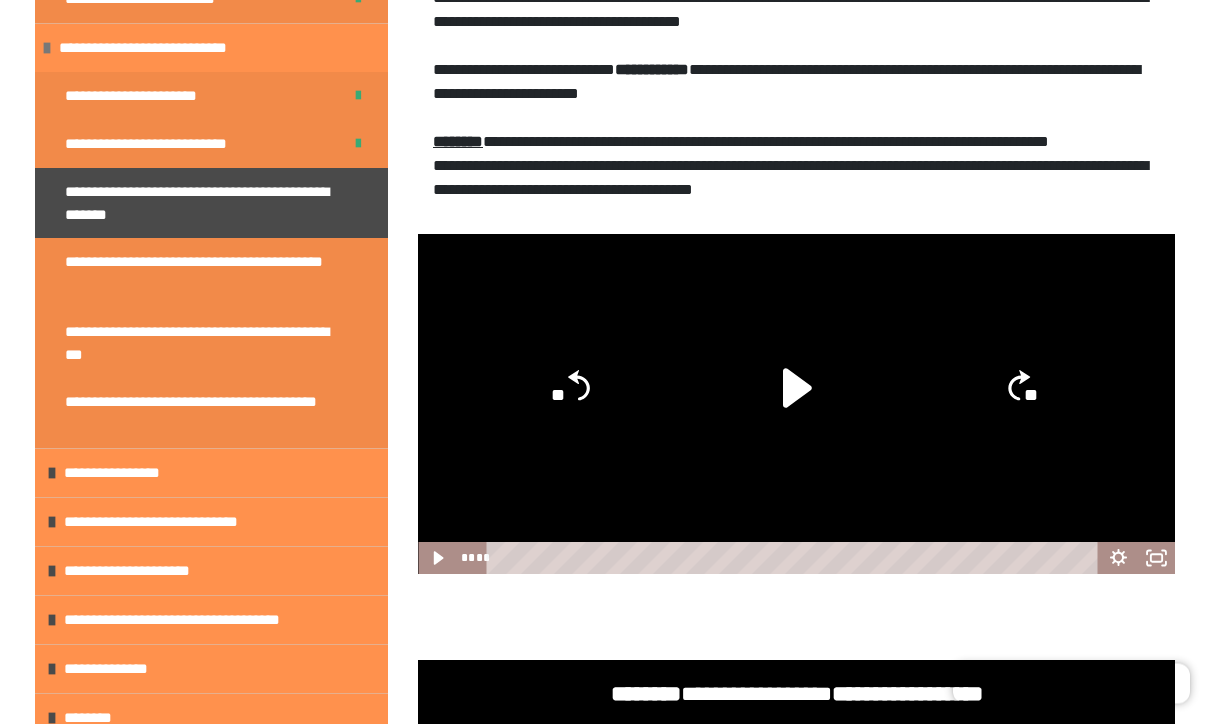 click 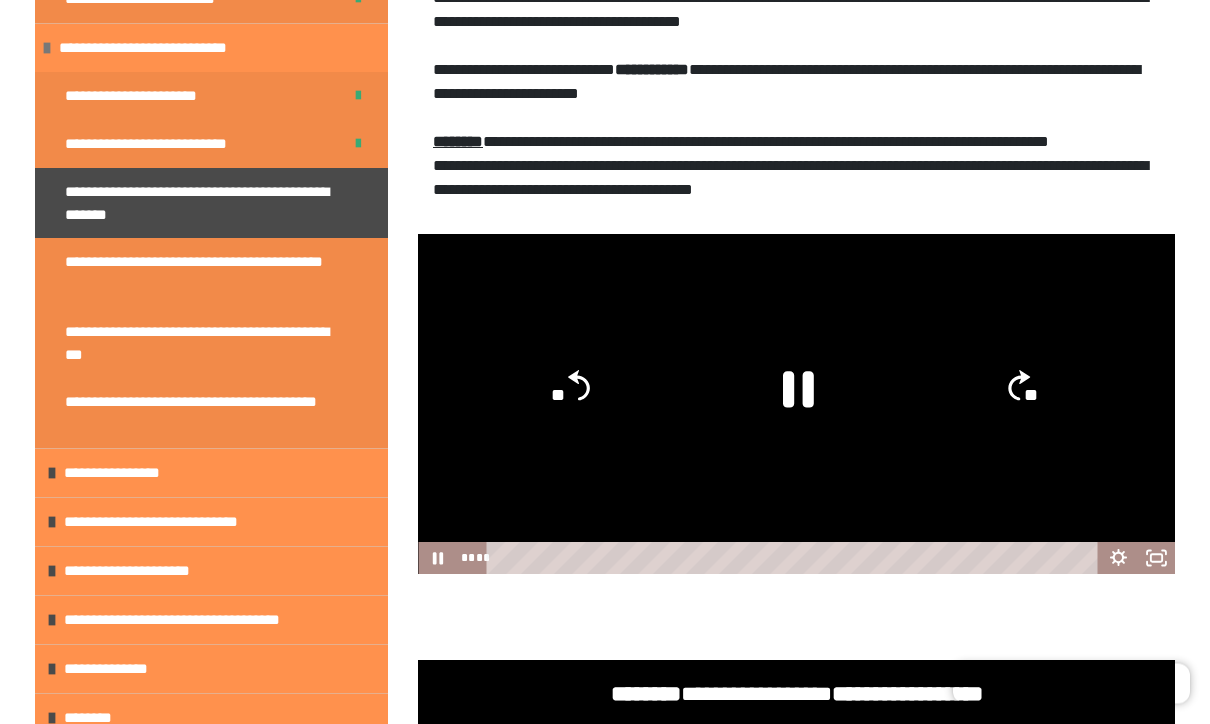 scroll, scrollTop: 870, scrollLeft: 0, axis: vertical 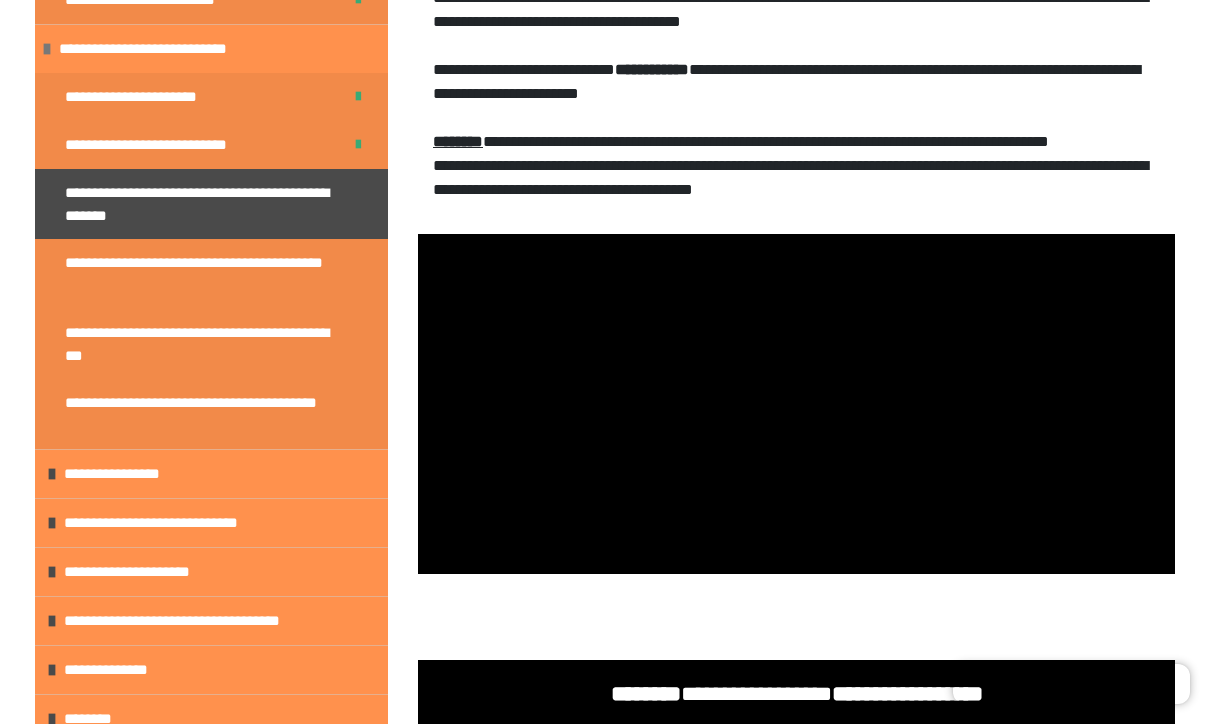 click at bounding box center (796, 404) 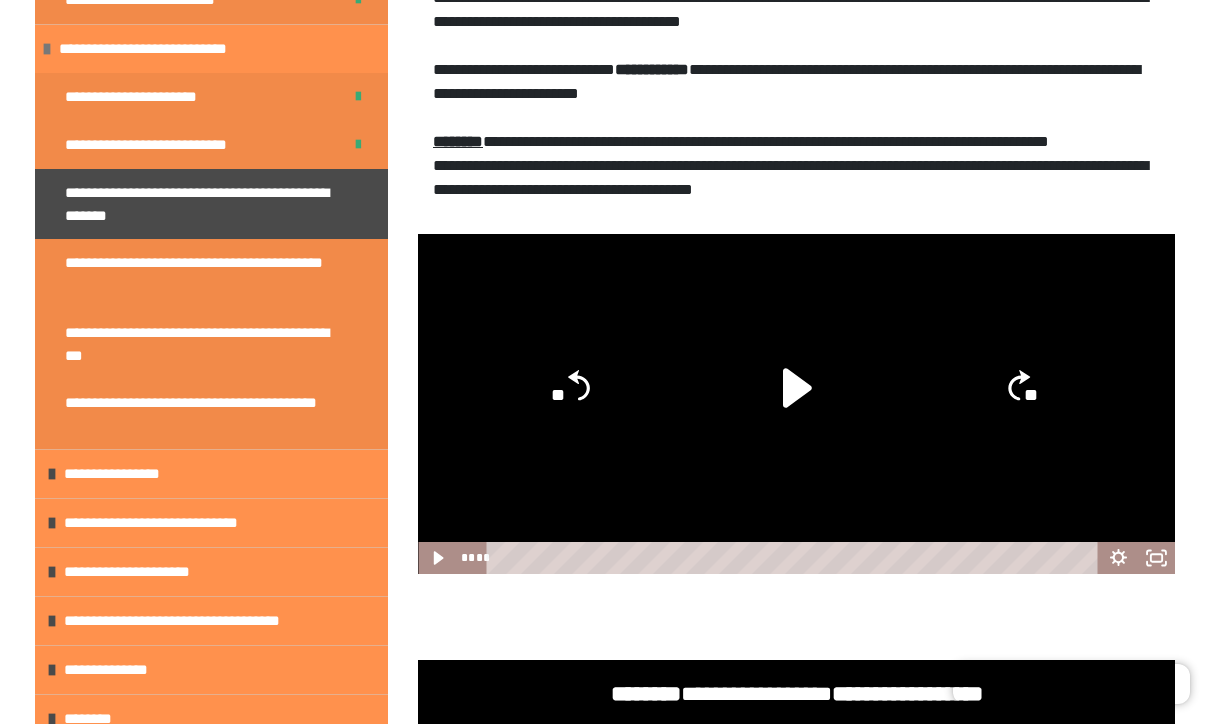 click 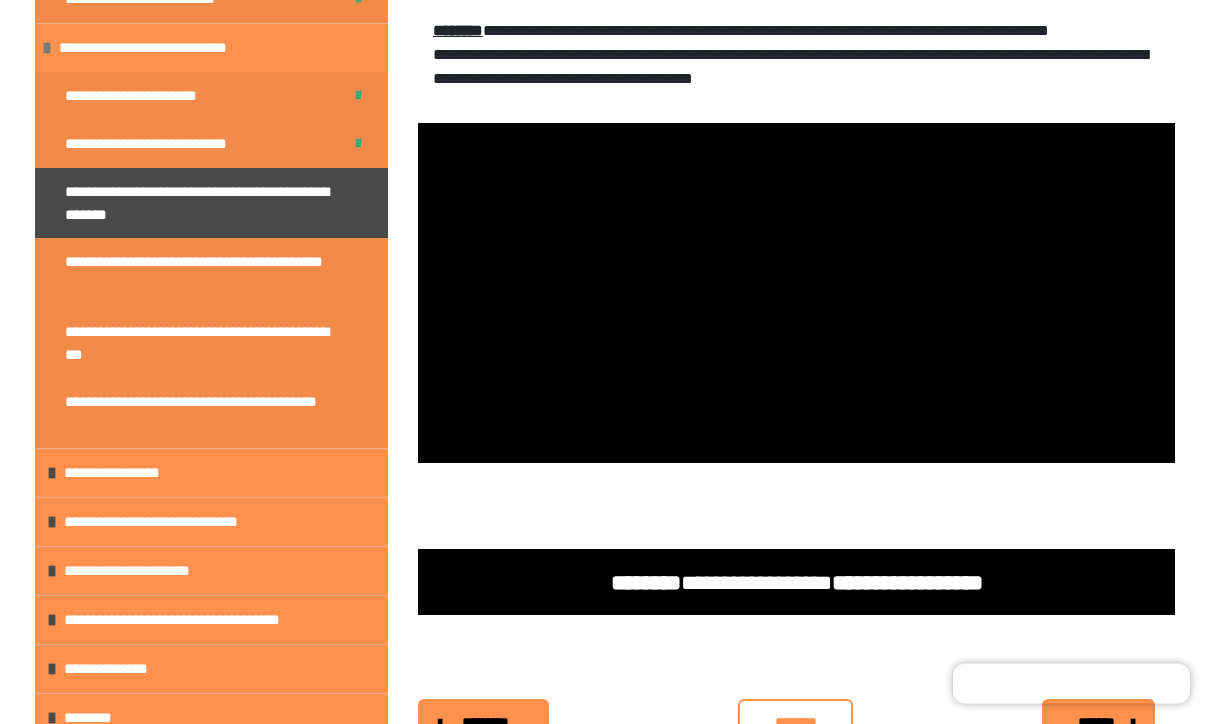 scroll, scrollTop: 1046, scrollLeft: 0, axis: vertical 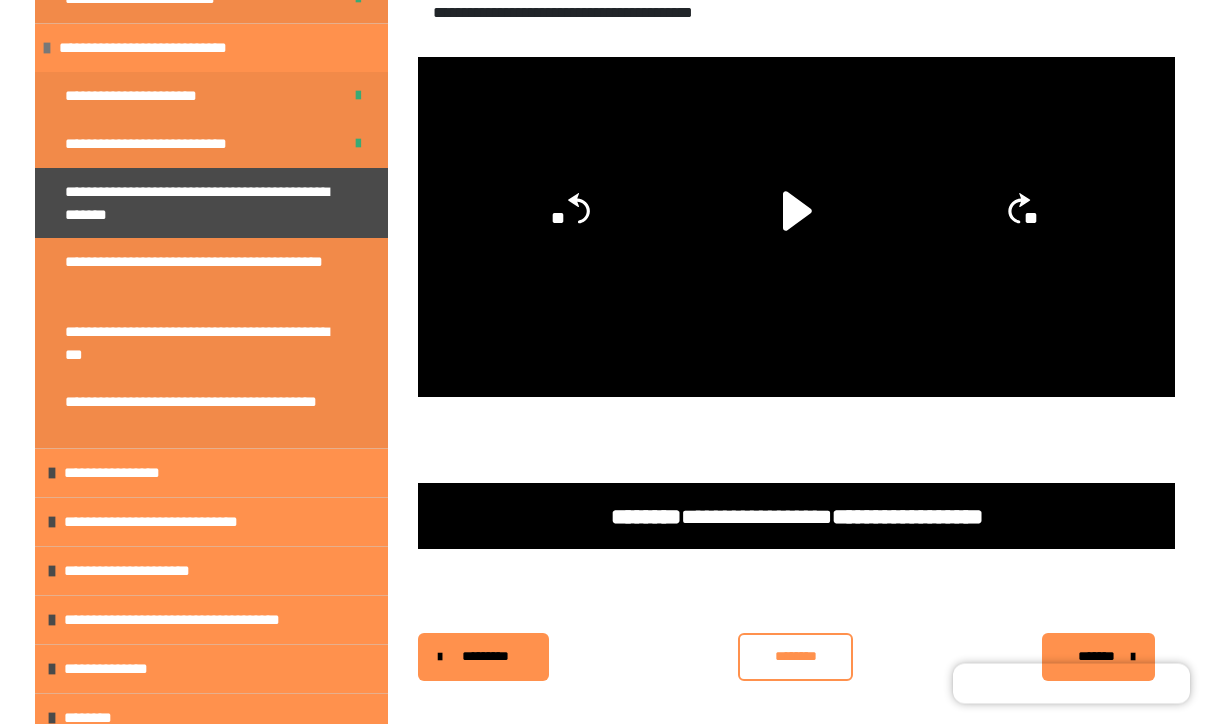 click on "********" at bounding box center [796, 657] 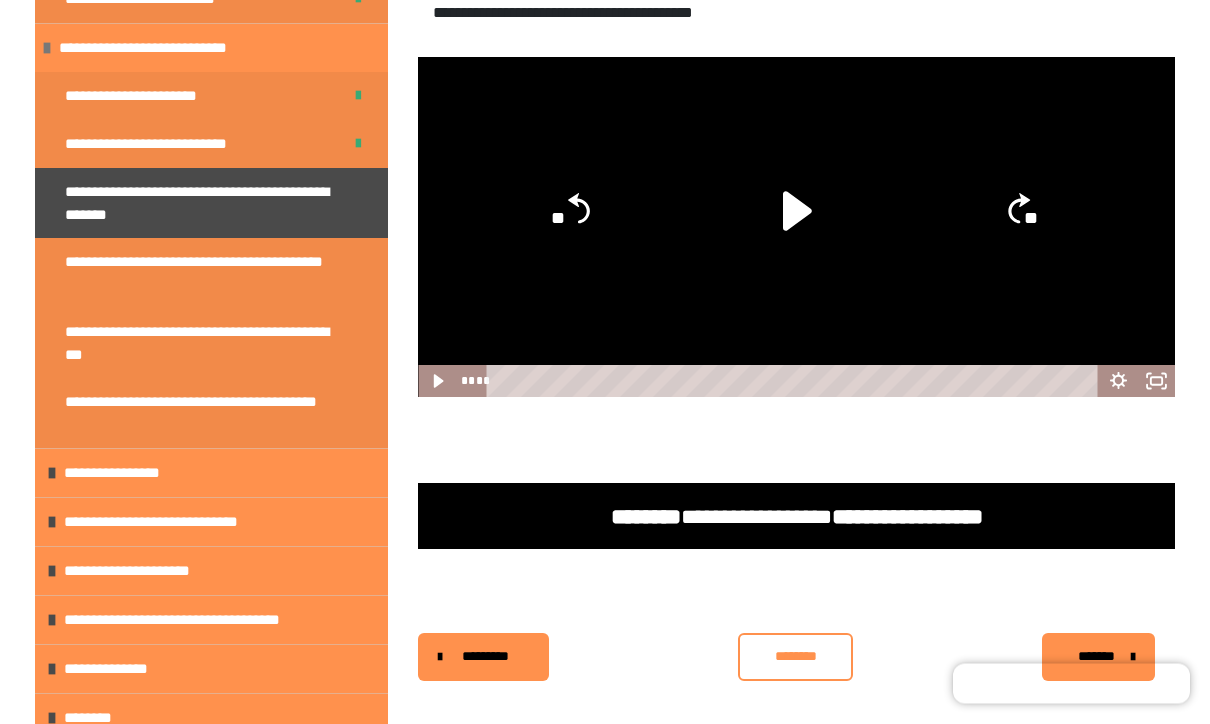 scroll, scrollTop: 1046, scrollLeft: 0, axis: vertical 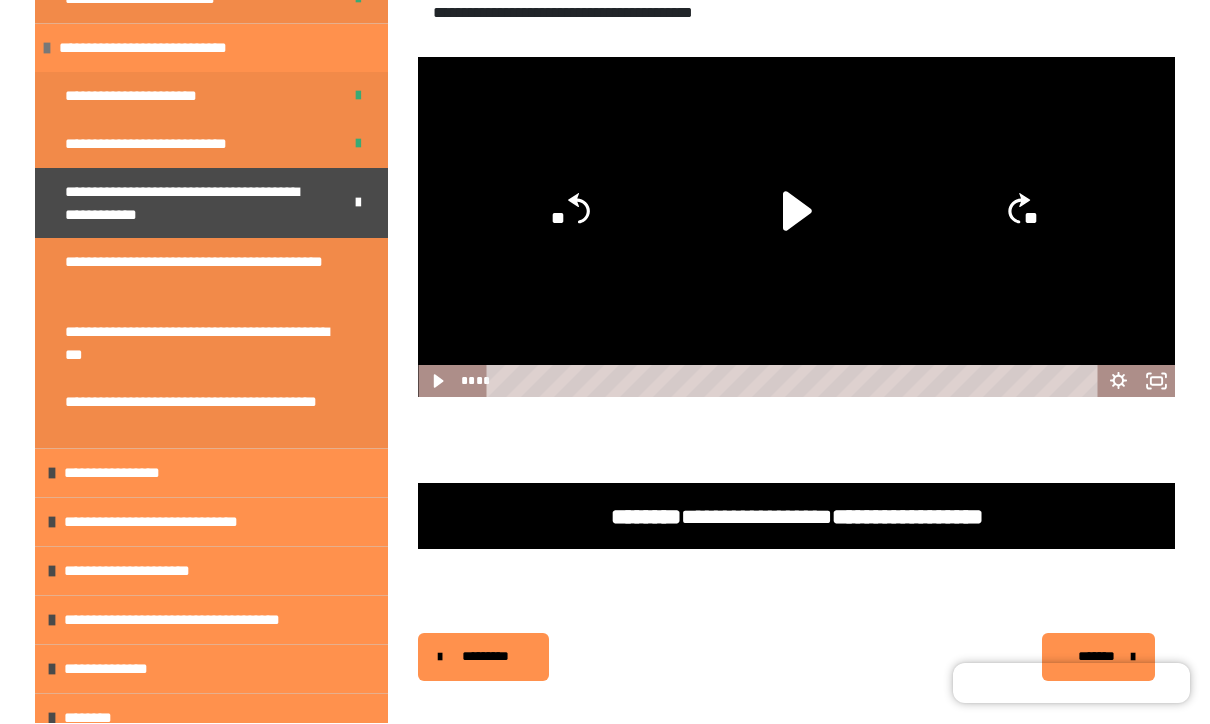 click on "*******" at bounding box center (1096, 657) 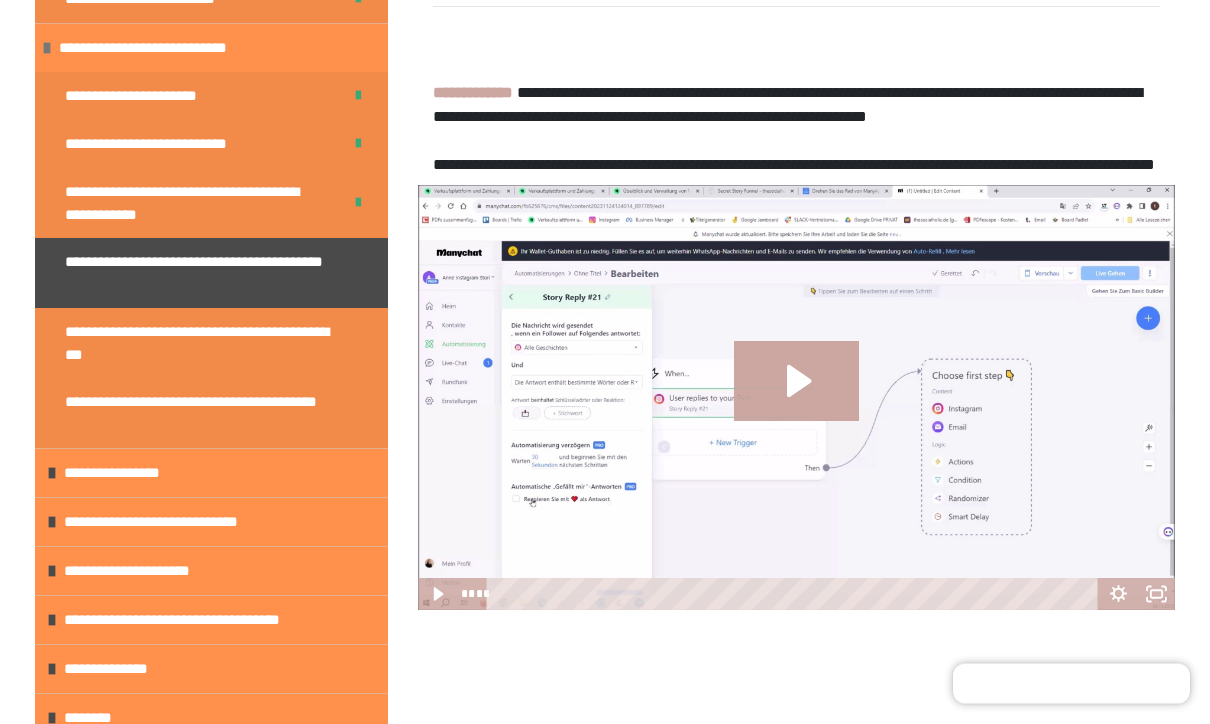 scroll, scrollTop: 706, scrollLeft: 0, axis: vertical 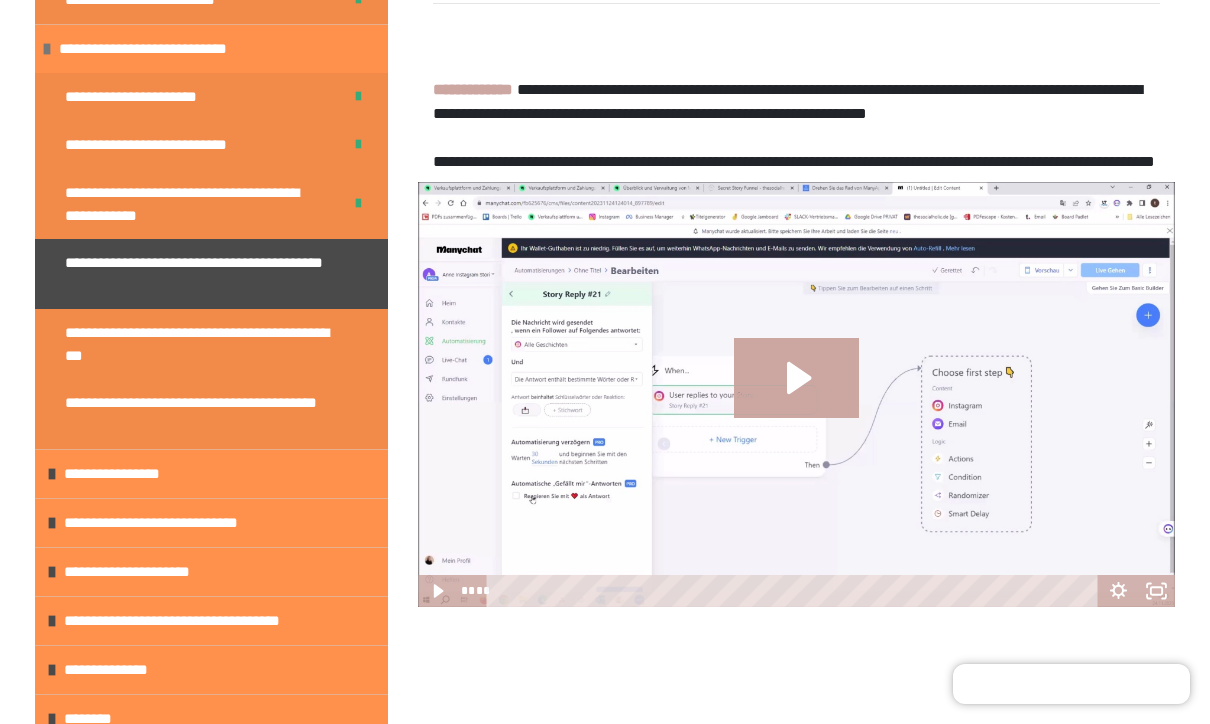 click 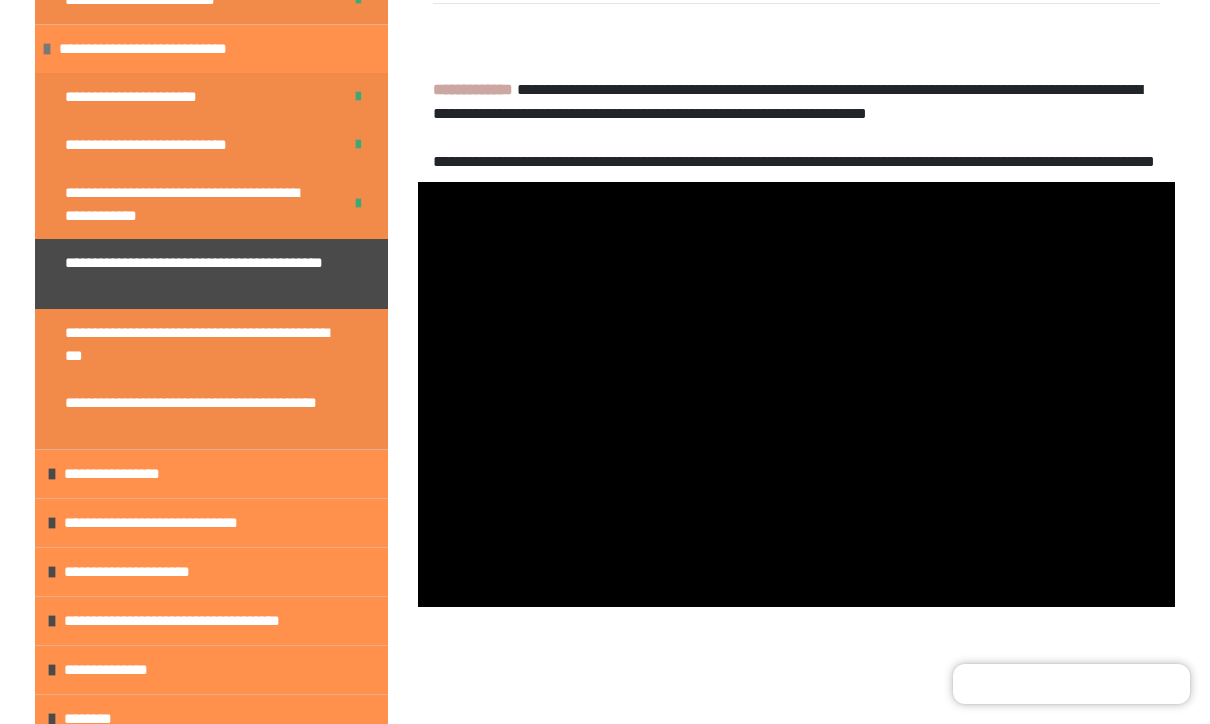 click at bounding box center (796, 395) 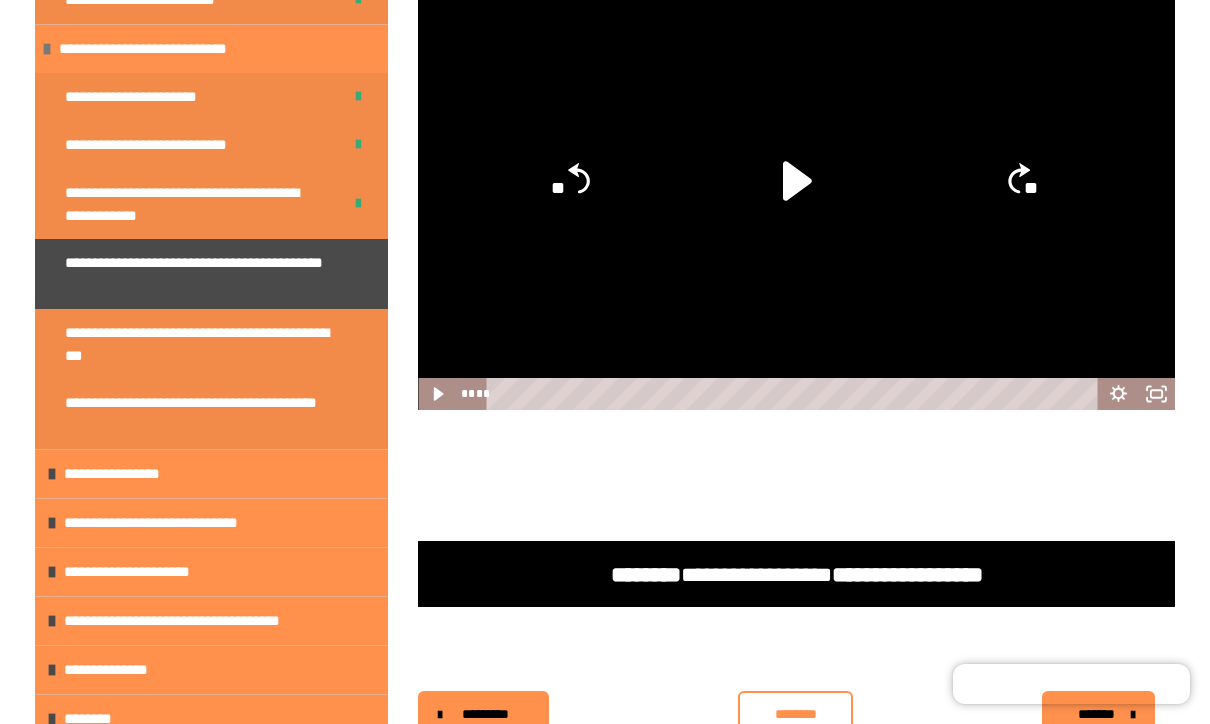scroll, scrollTop: 960, scrollLeft: 0, axis: vertical 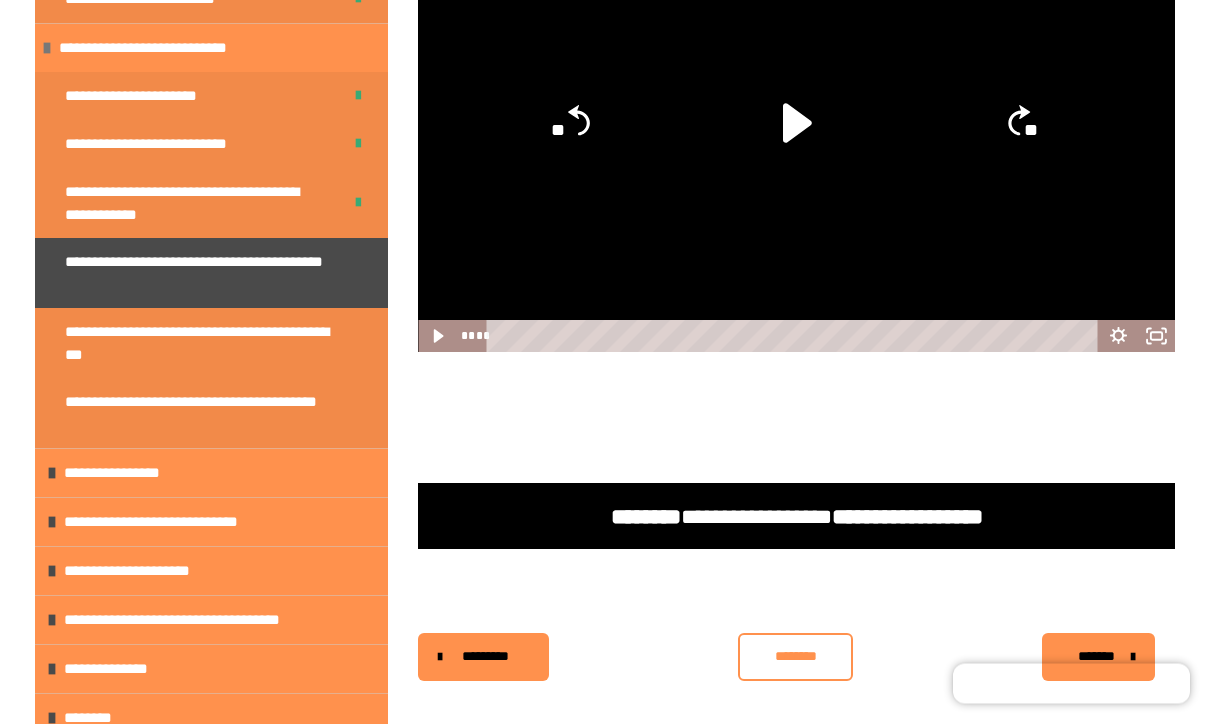 click on "********" at bounding box center [796, 657] 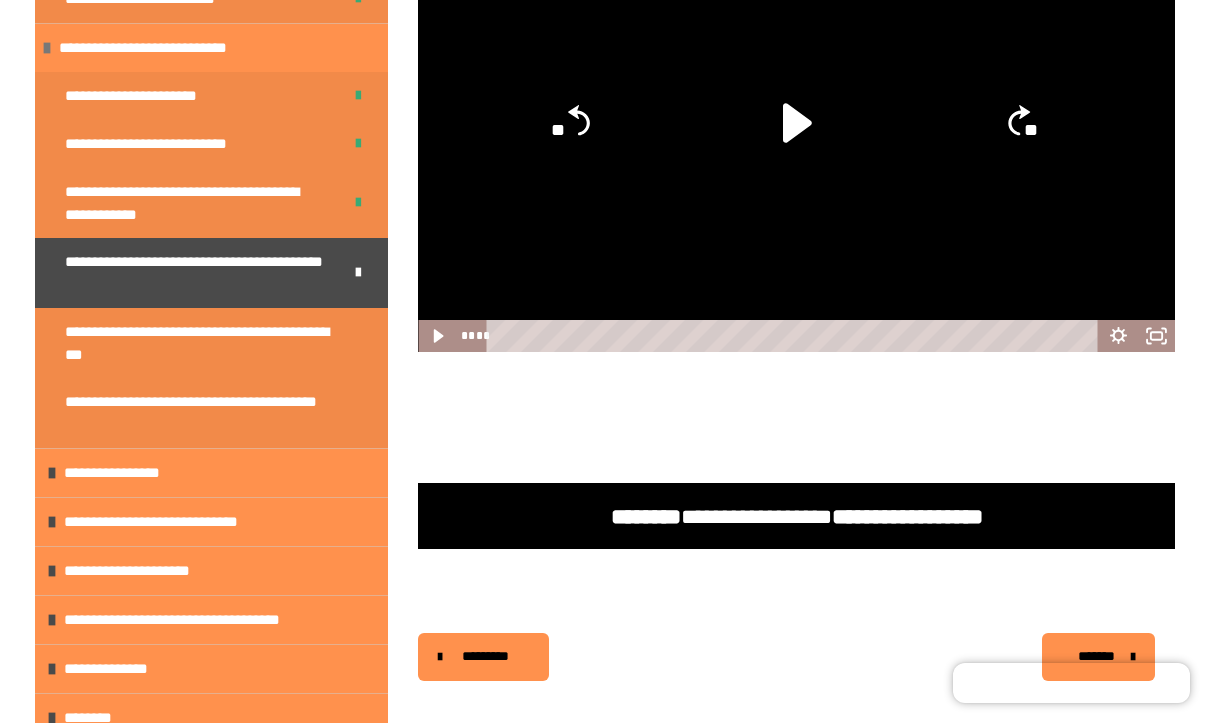 click on "*******" at bounding box center [1096, 657] 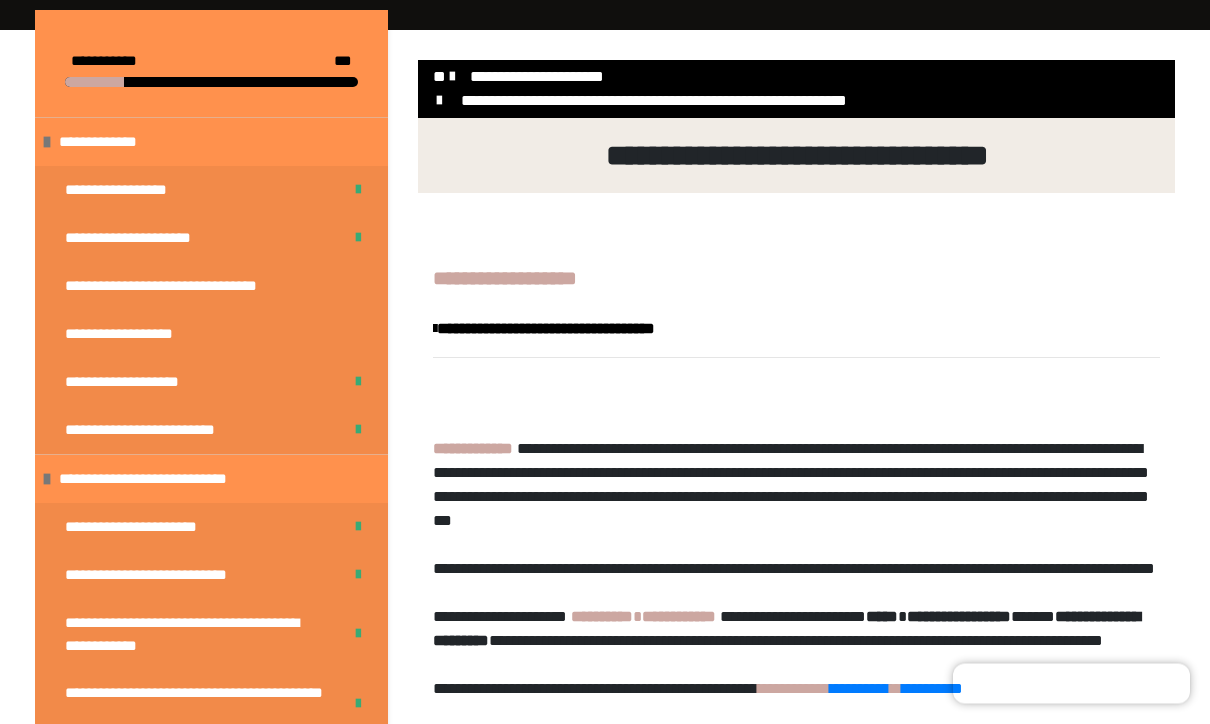 scroll, scrollTop: 317, scrollLeft: 0, axis: vertical 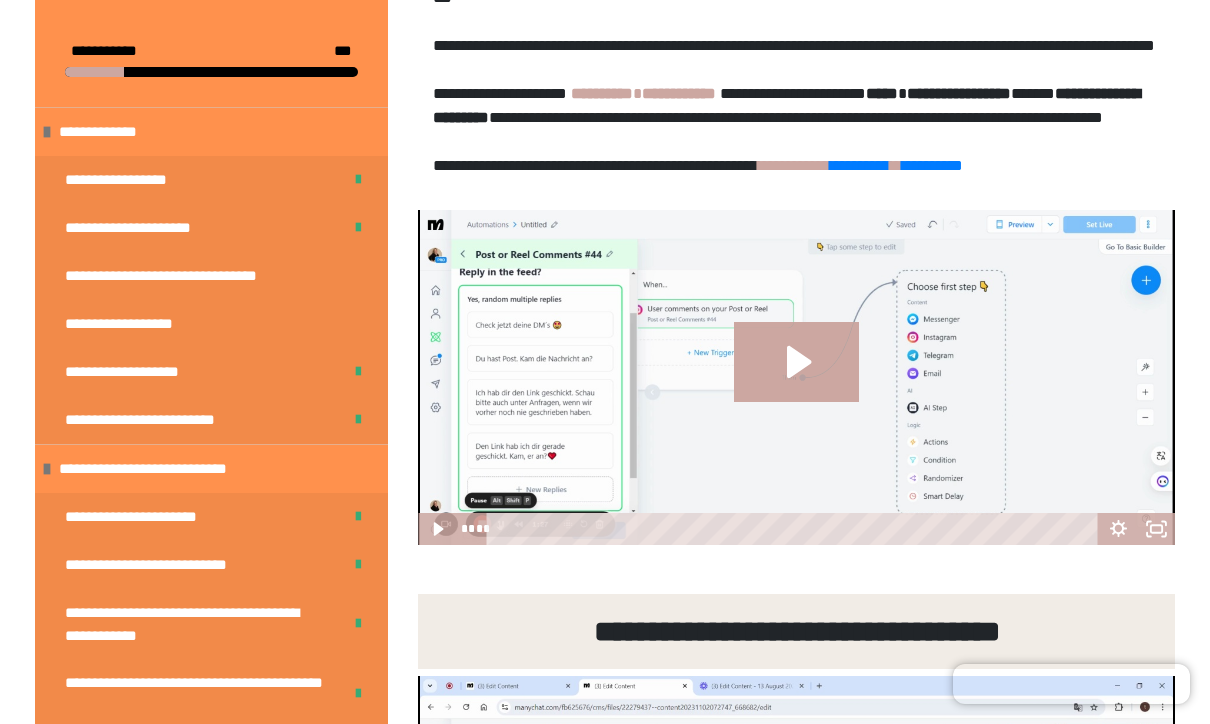 click on "**********" at bounding box center (788, 165) 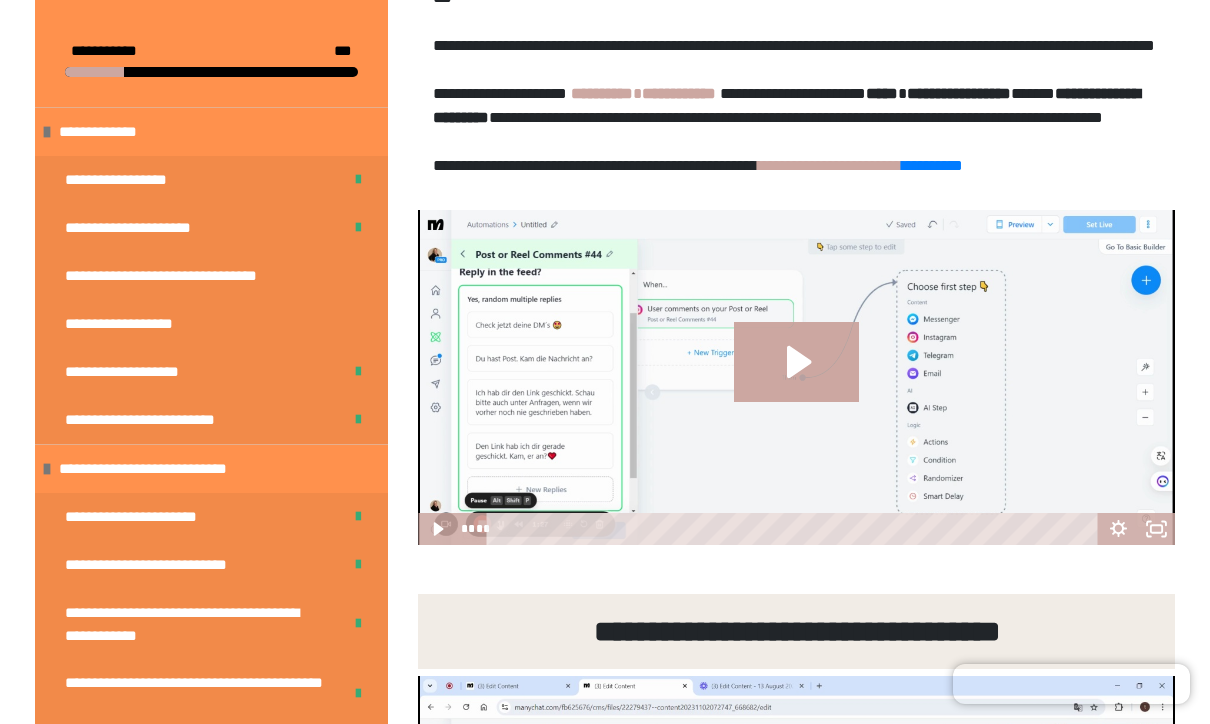 click on "**********" at bounding box center (860, 165) 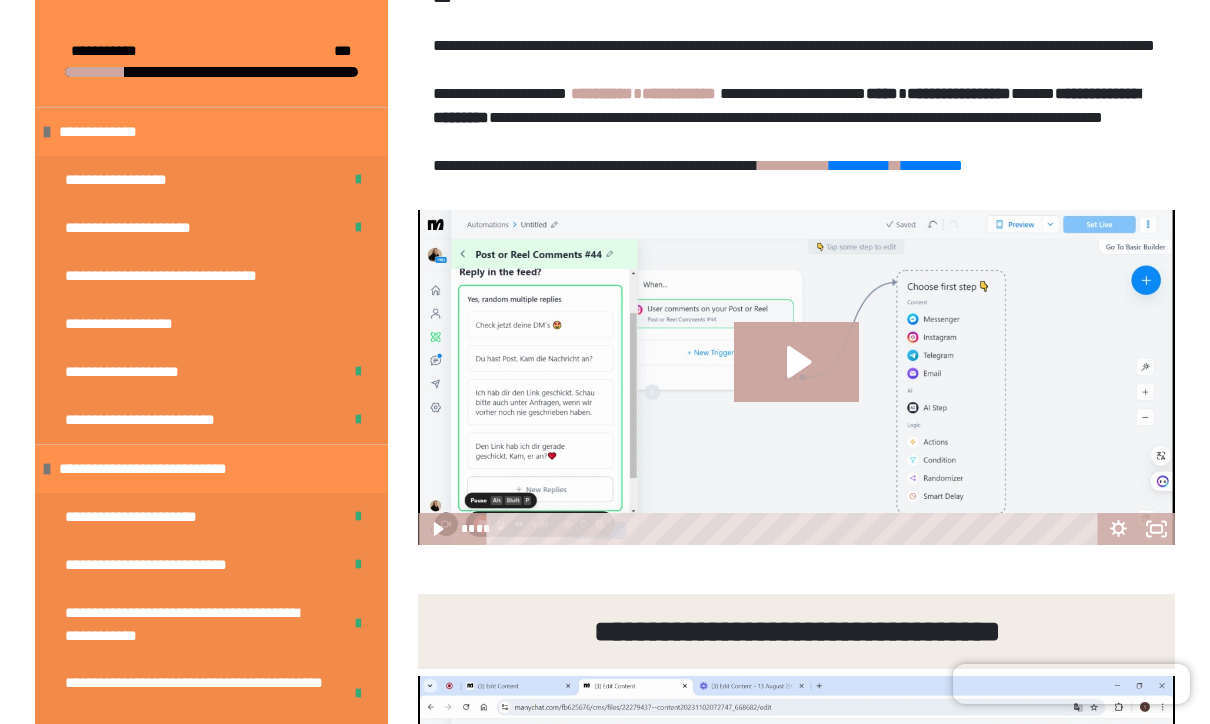 click 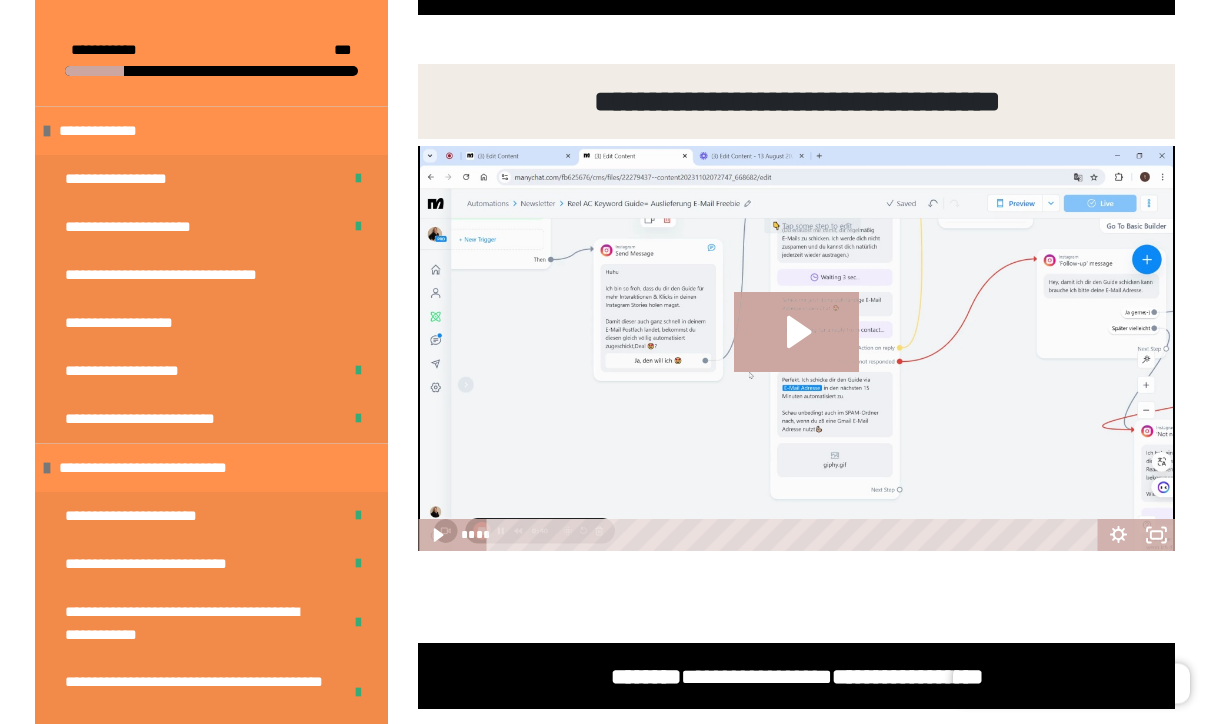 scroll, scrollTop: 1393, scrollLeft: 0, axis: vertical 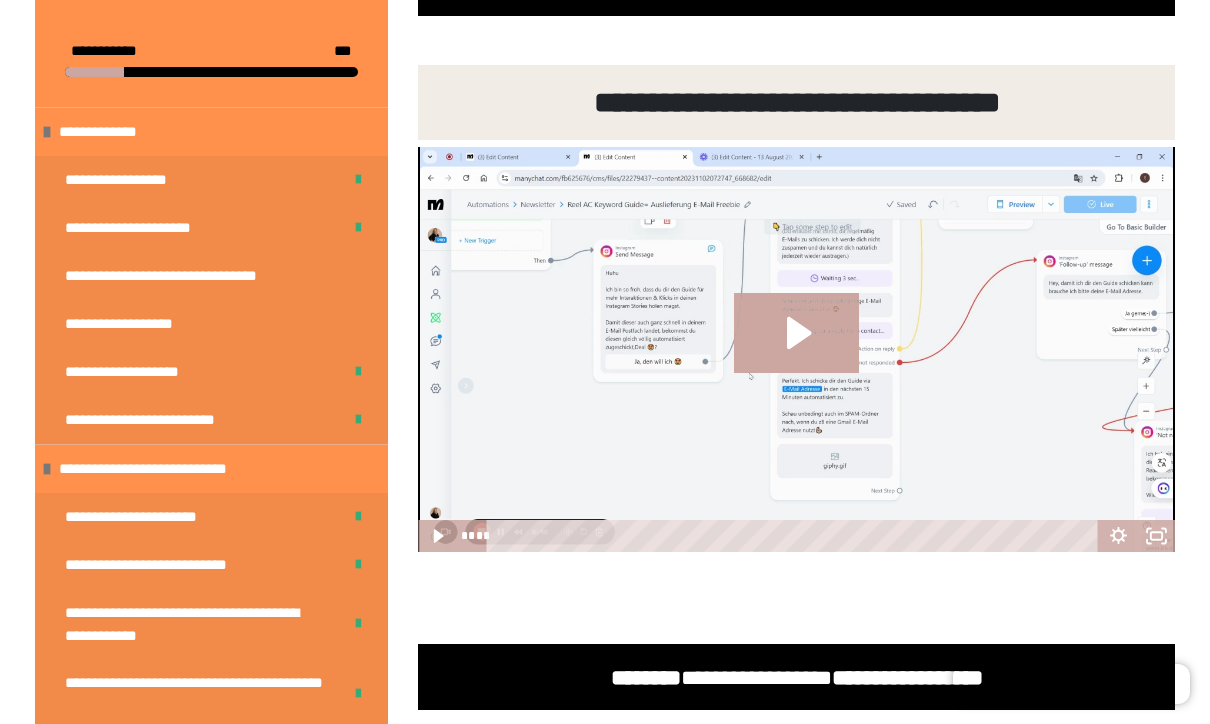 click 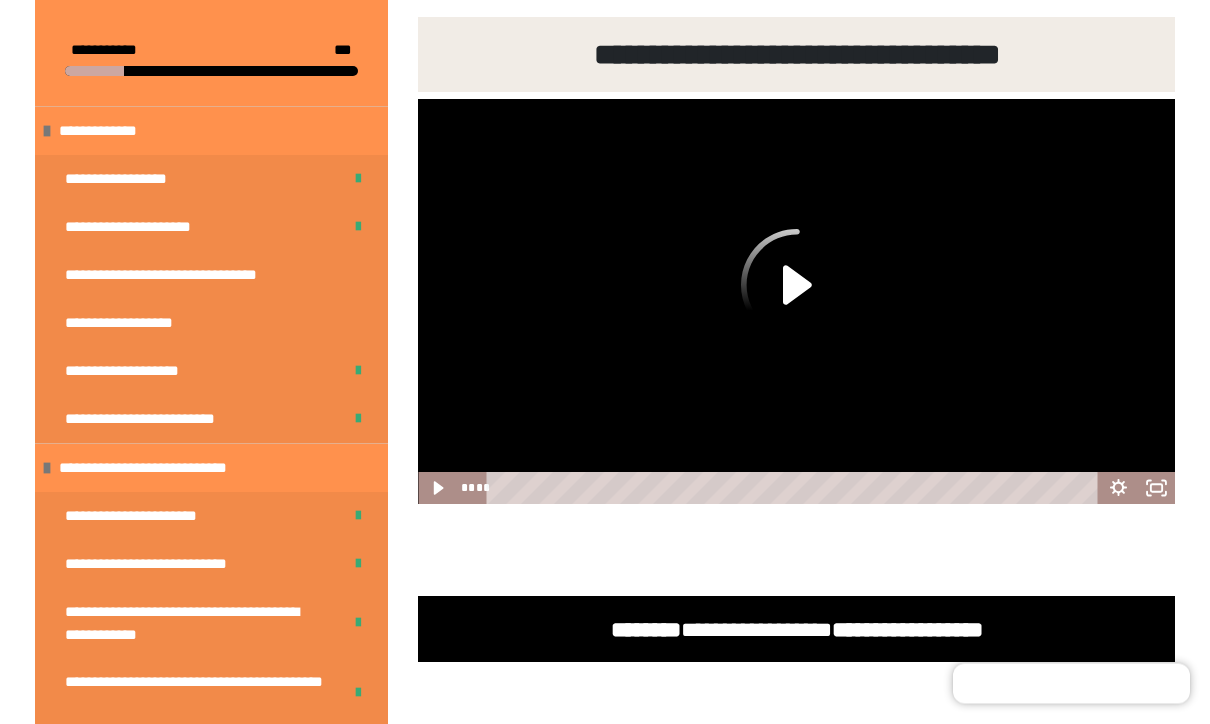 scroll, scrollTop: 1443, scrollLeft: 0, axis: vertical 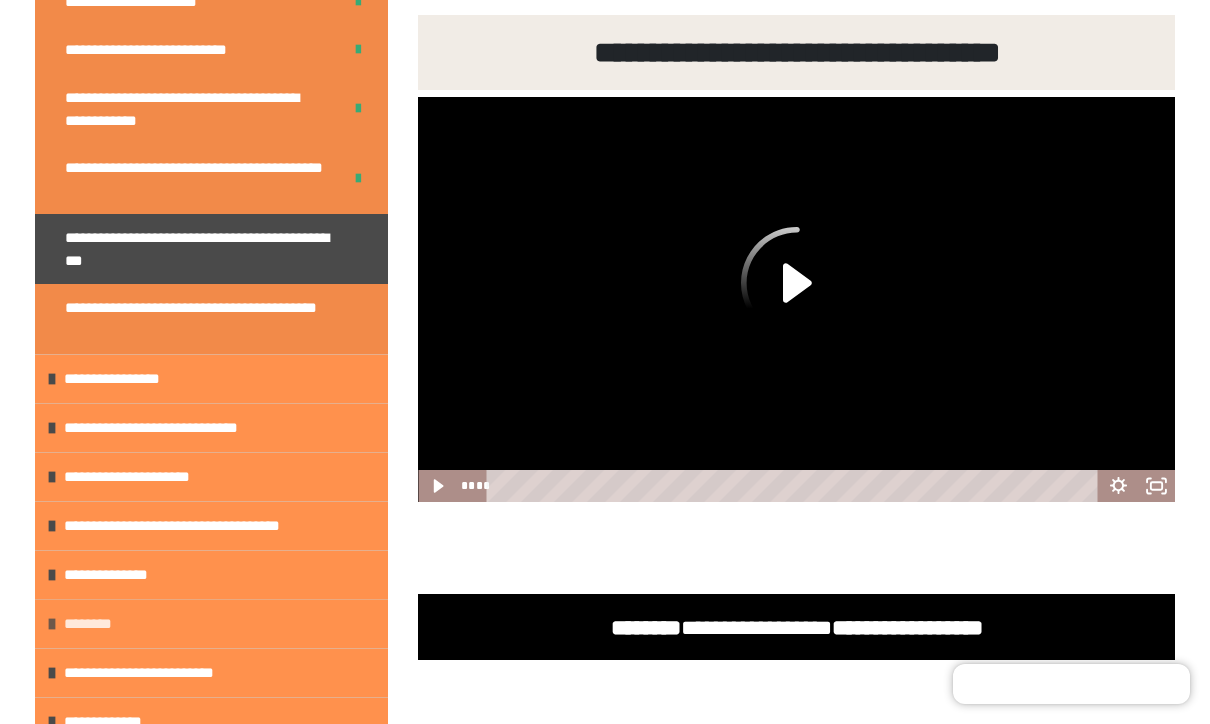 click on "********" at bounding box center (211, 623) 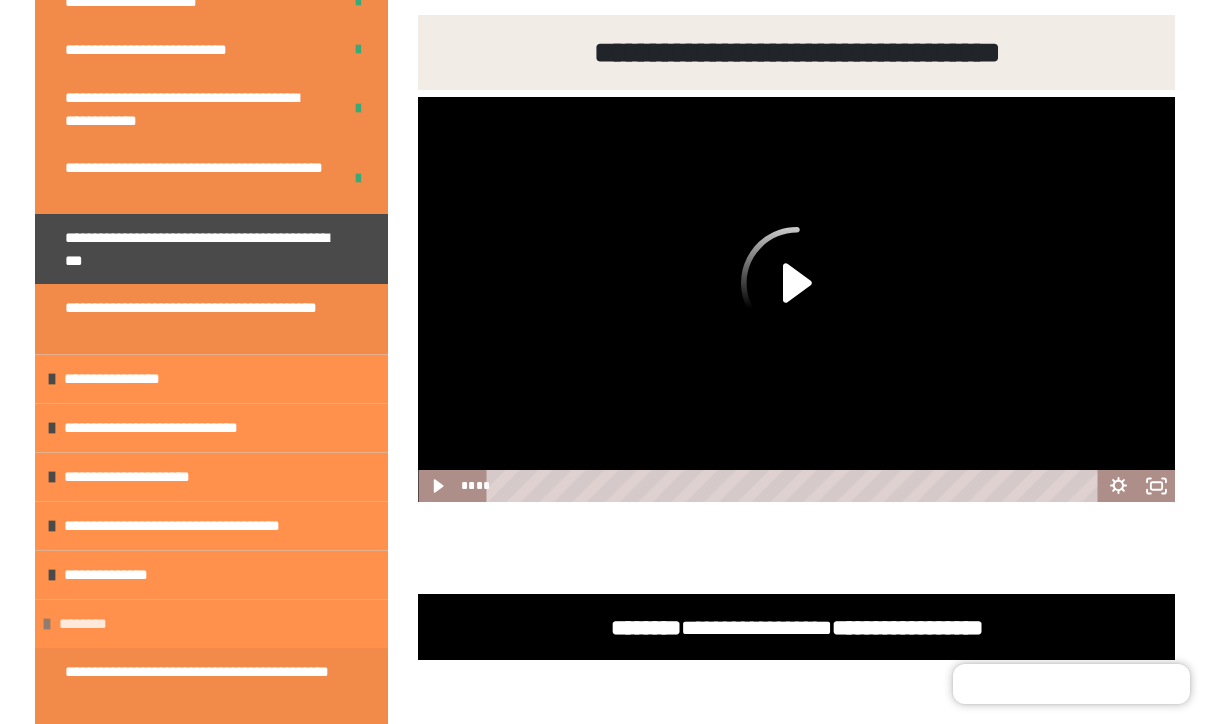 scroll, scrollTop: 551, scrollLeft: 0, axis: vertical 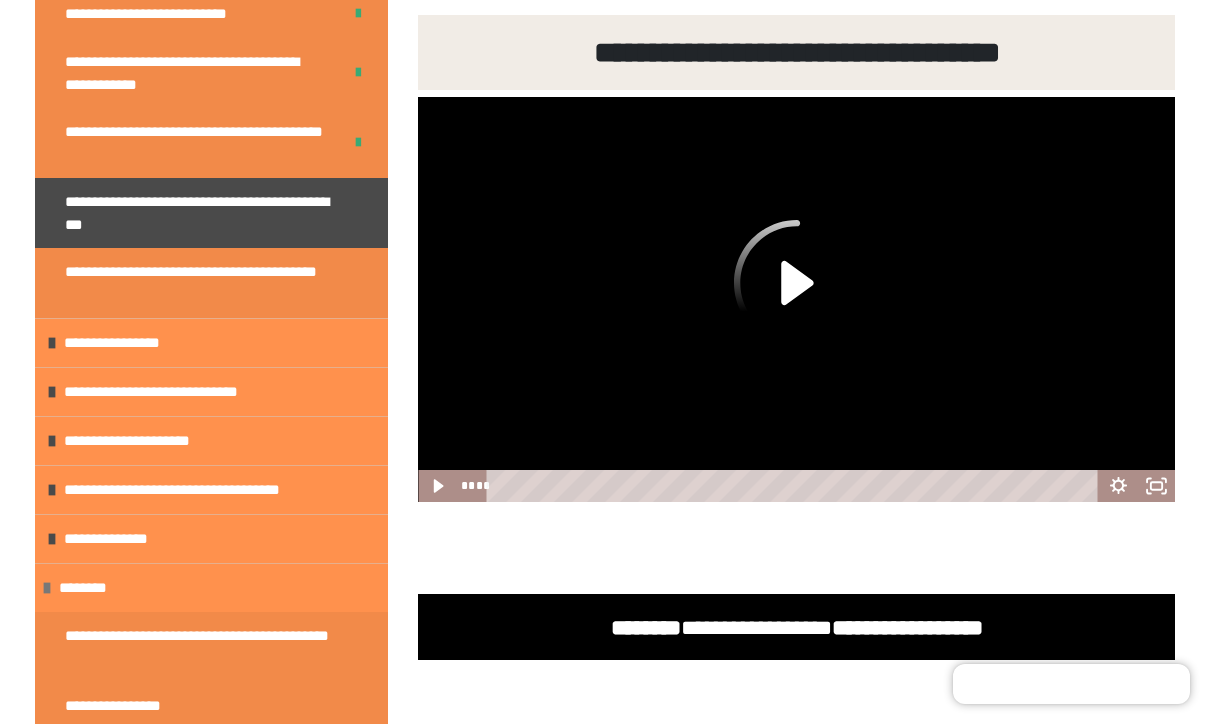 click 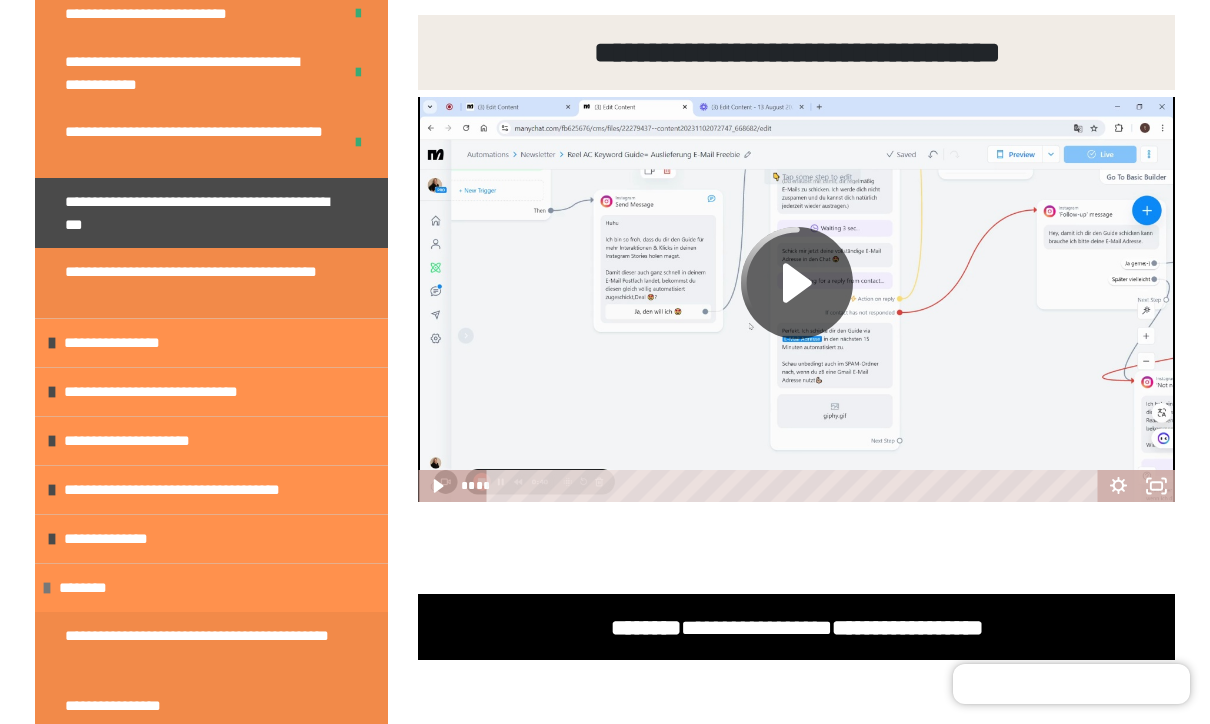 click 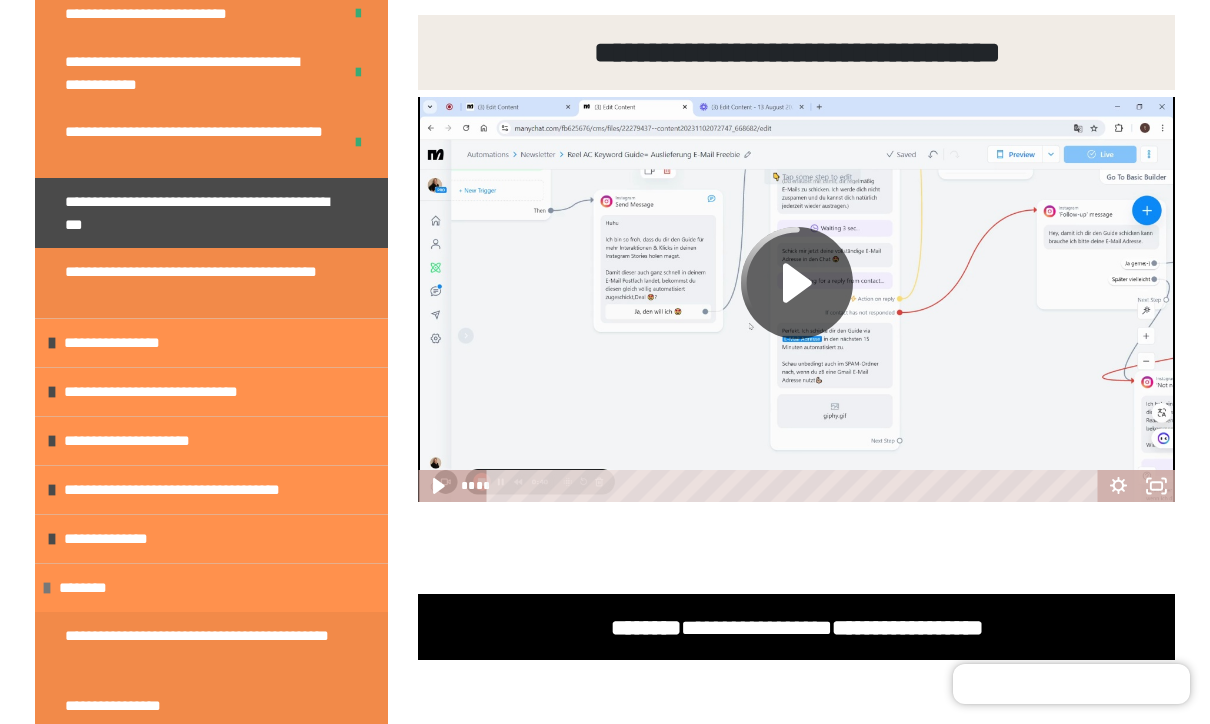 click 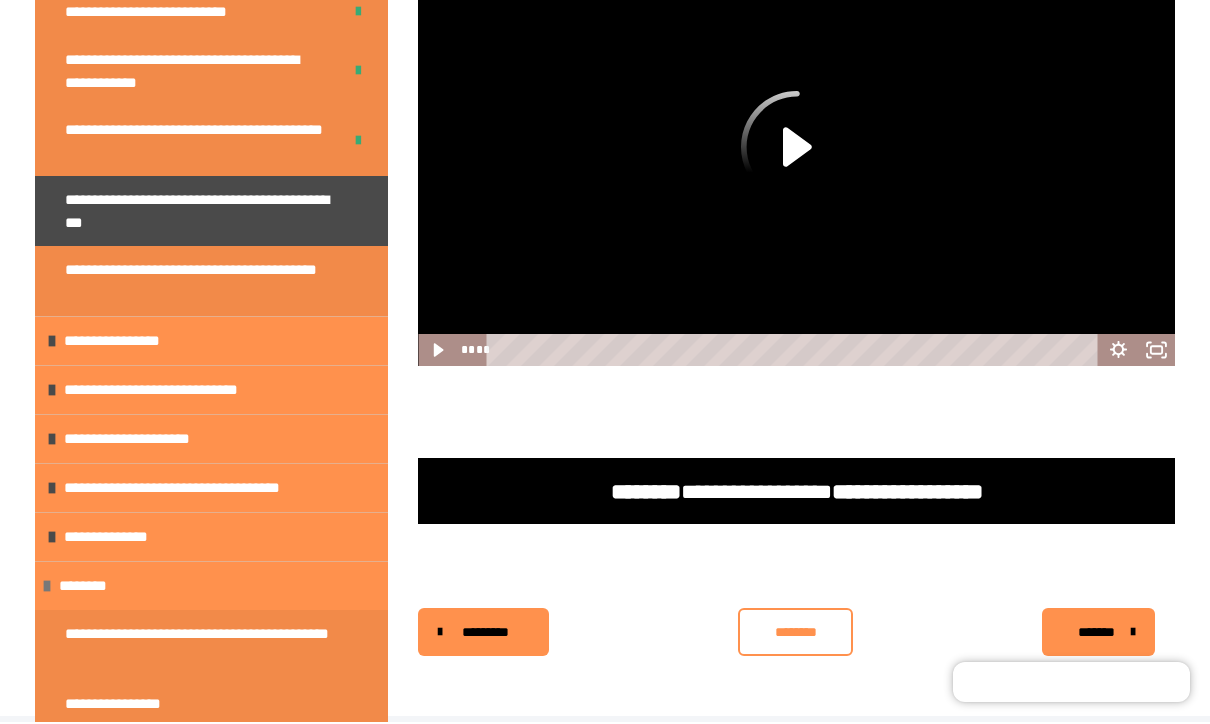 scroll, scrollTop: 1577, scrollLeft: 0, axis: vertical 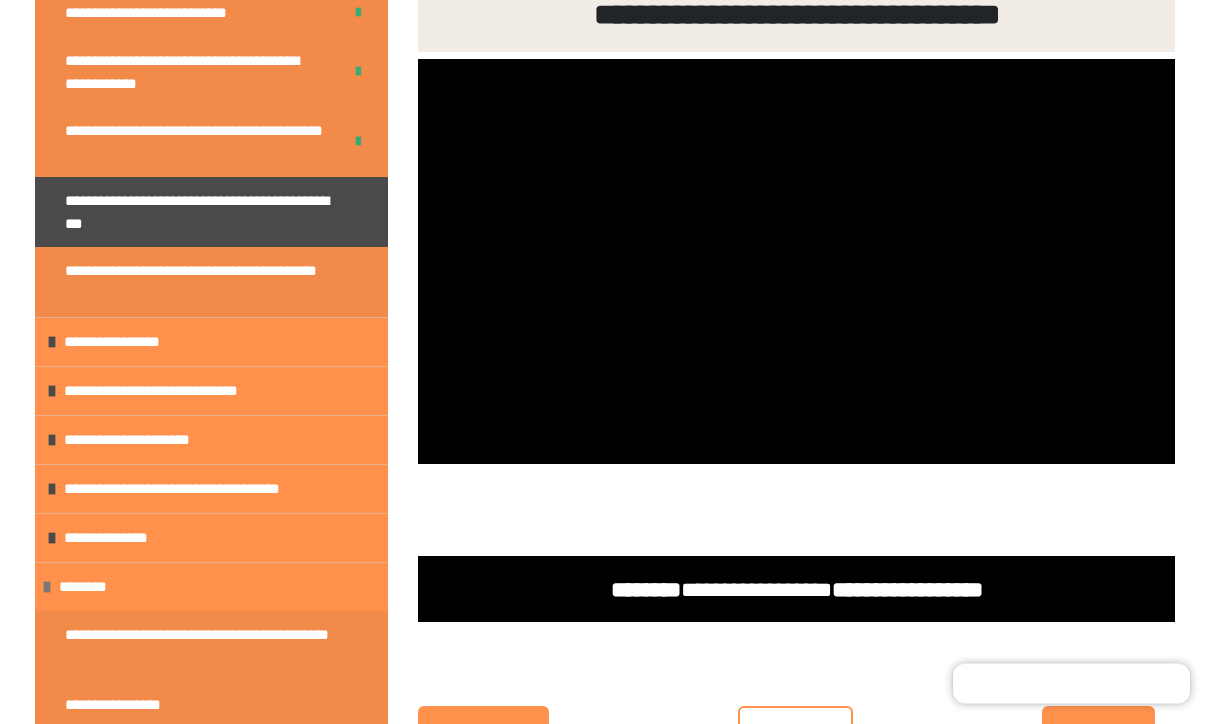 click at bounding box center [796, 262] 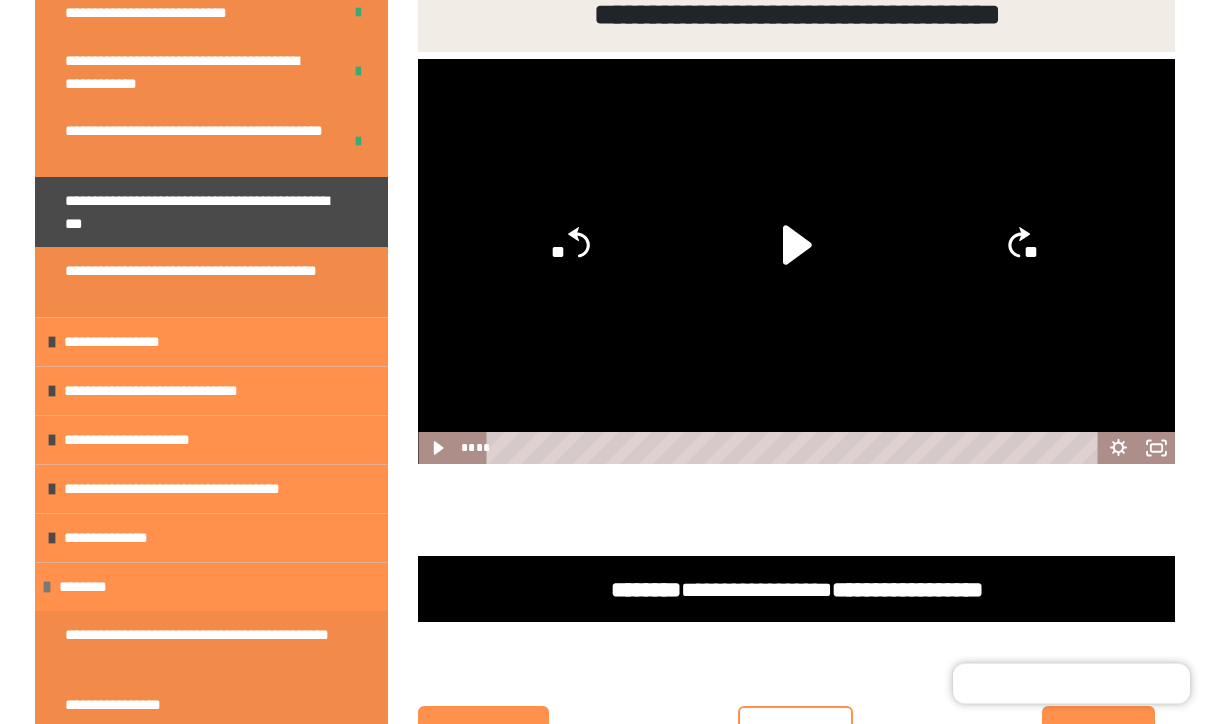 scroll, scrollTop: 1481, scrollLeft: 0, axis: vertical 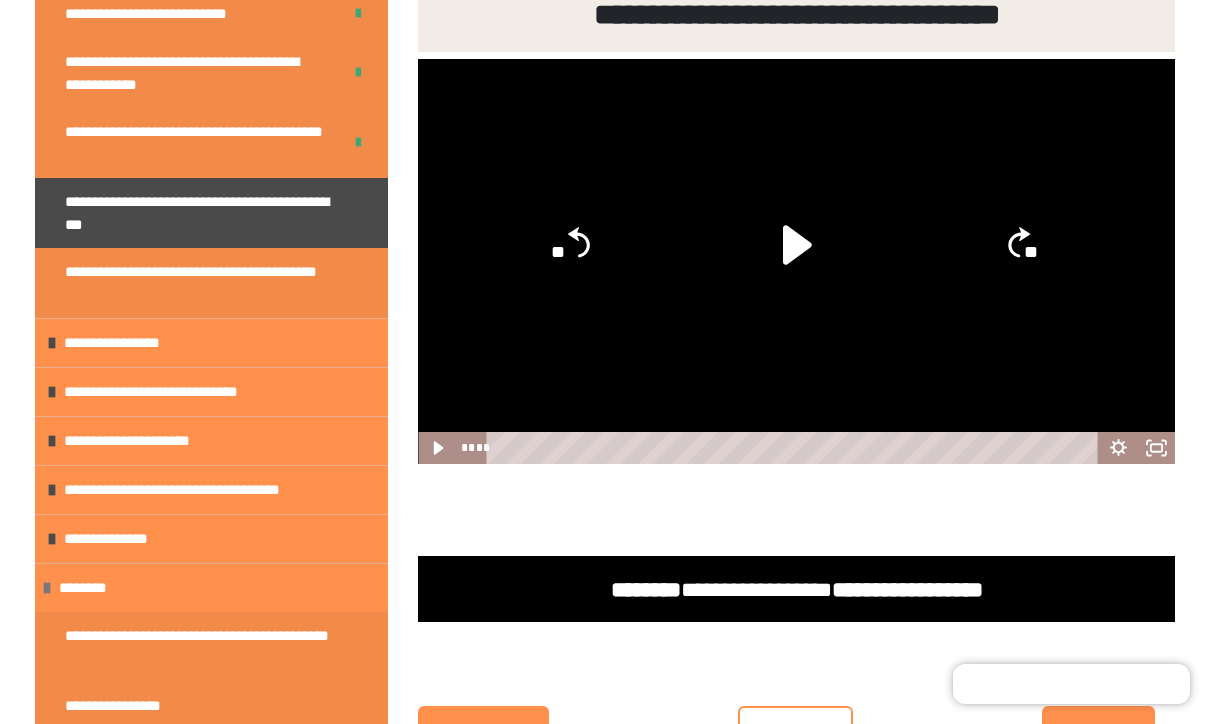 click 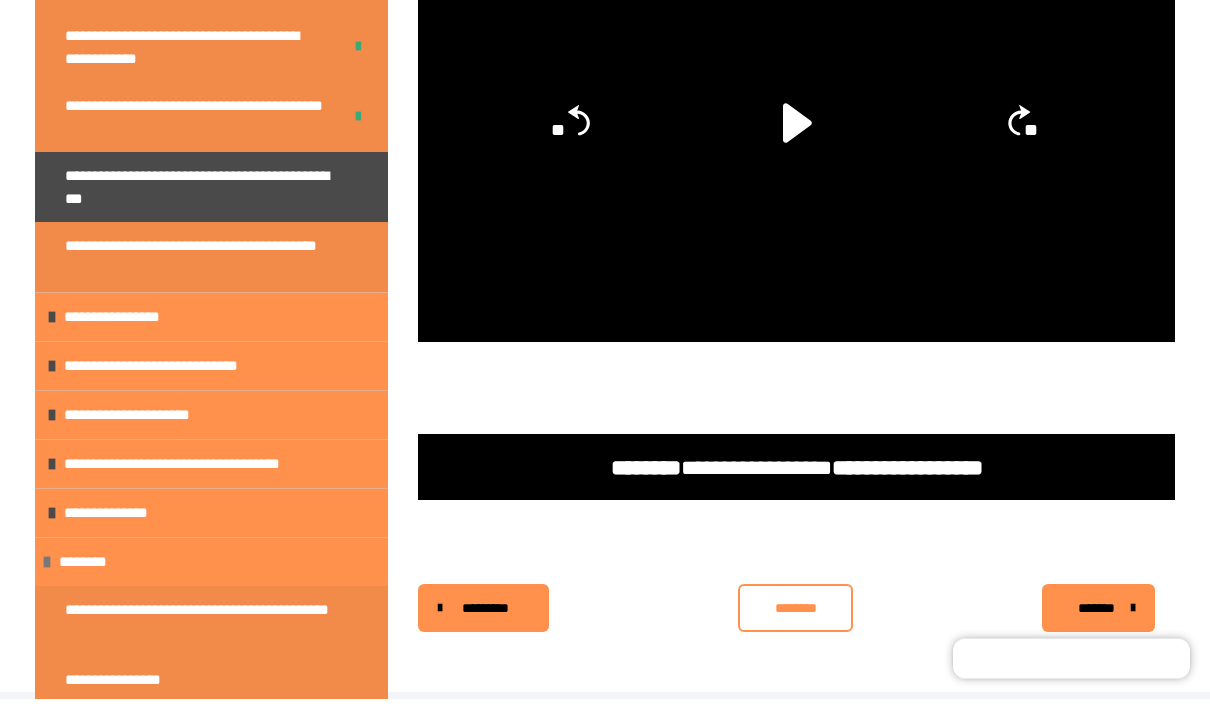 scroll, scrollTop: 1577, scrollLeft: 0, axis: vertical 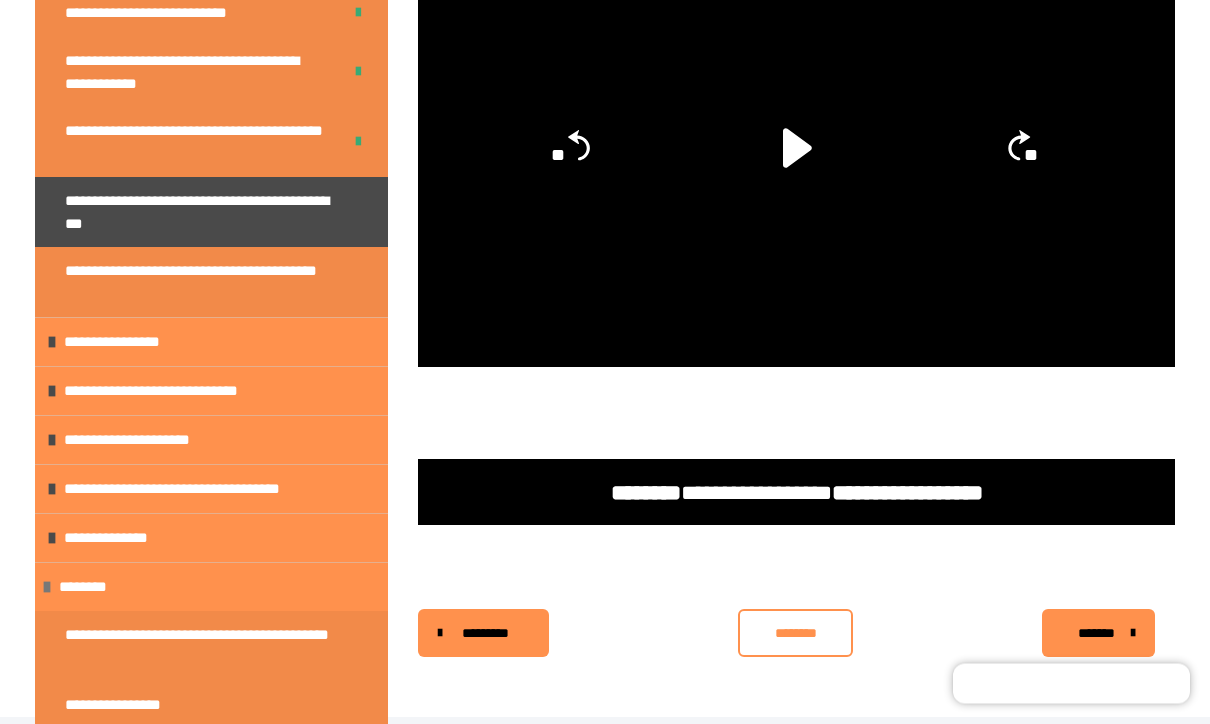 click on "********" at bounding box center [796, 634] 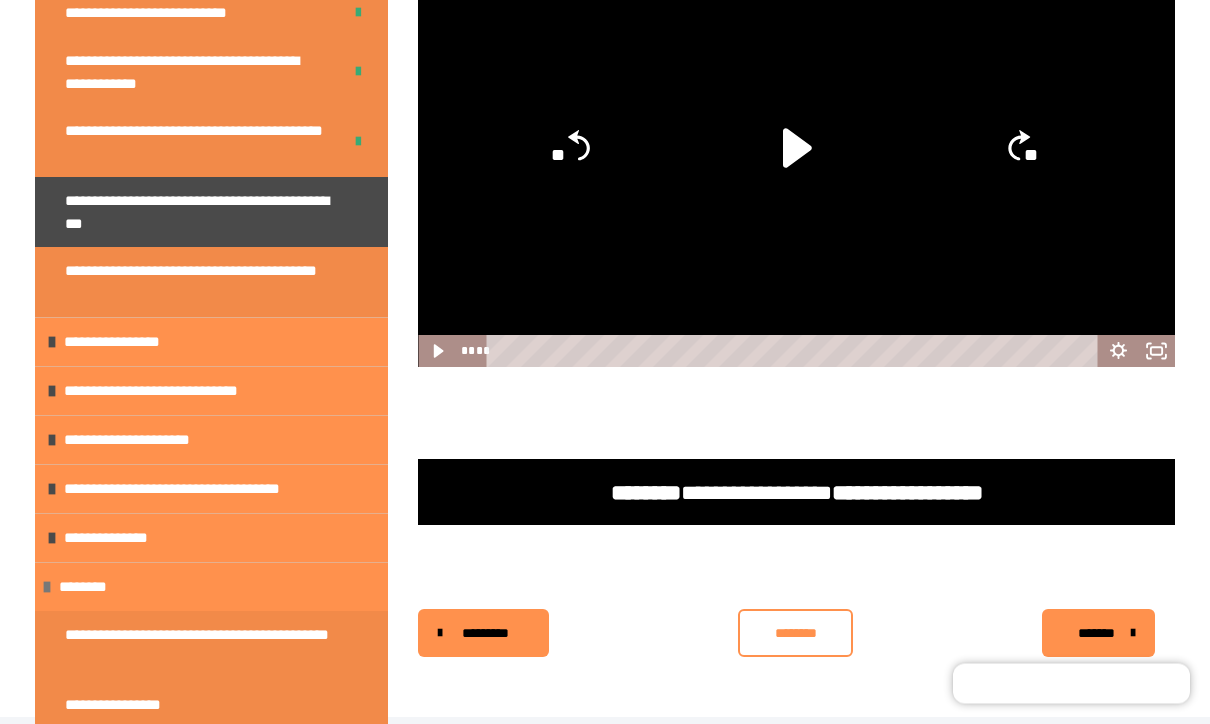 scroll, scrollTop: 1577, scrollLeft: 0, axis: vertical 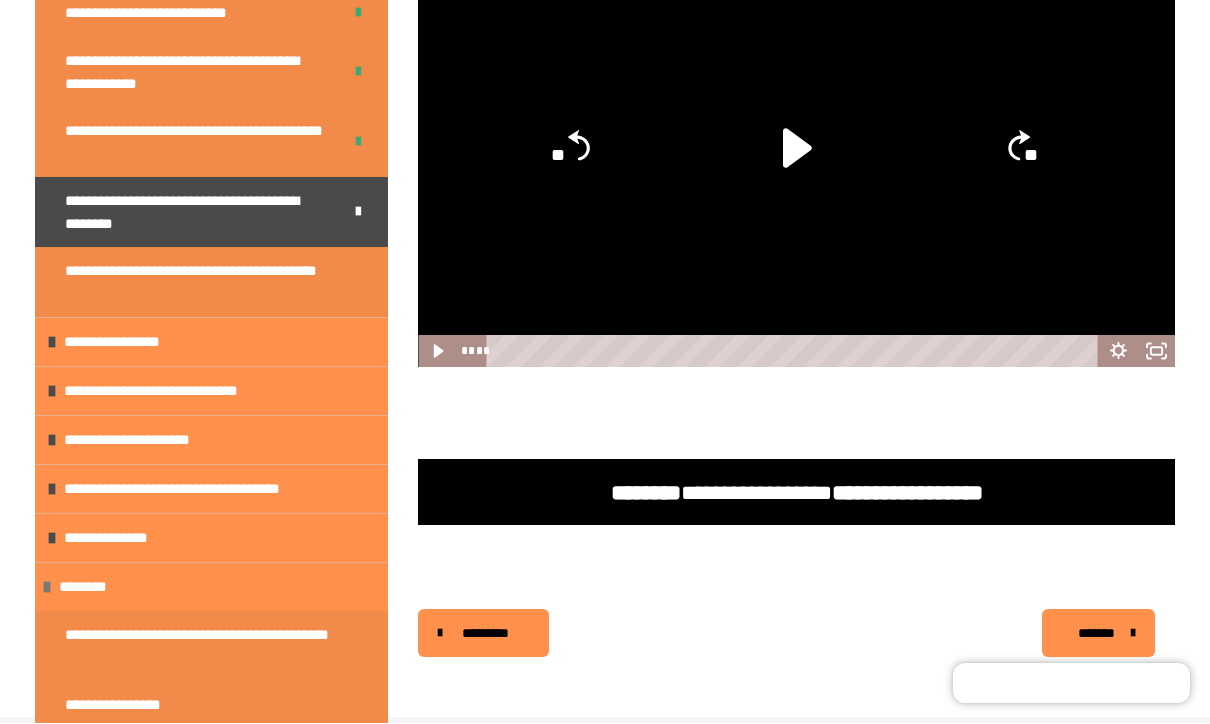 click on "*******" at bounding box center [1096, 634] 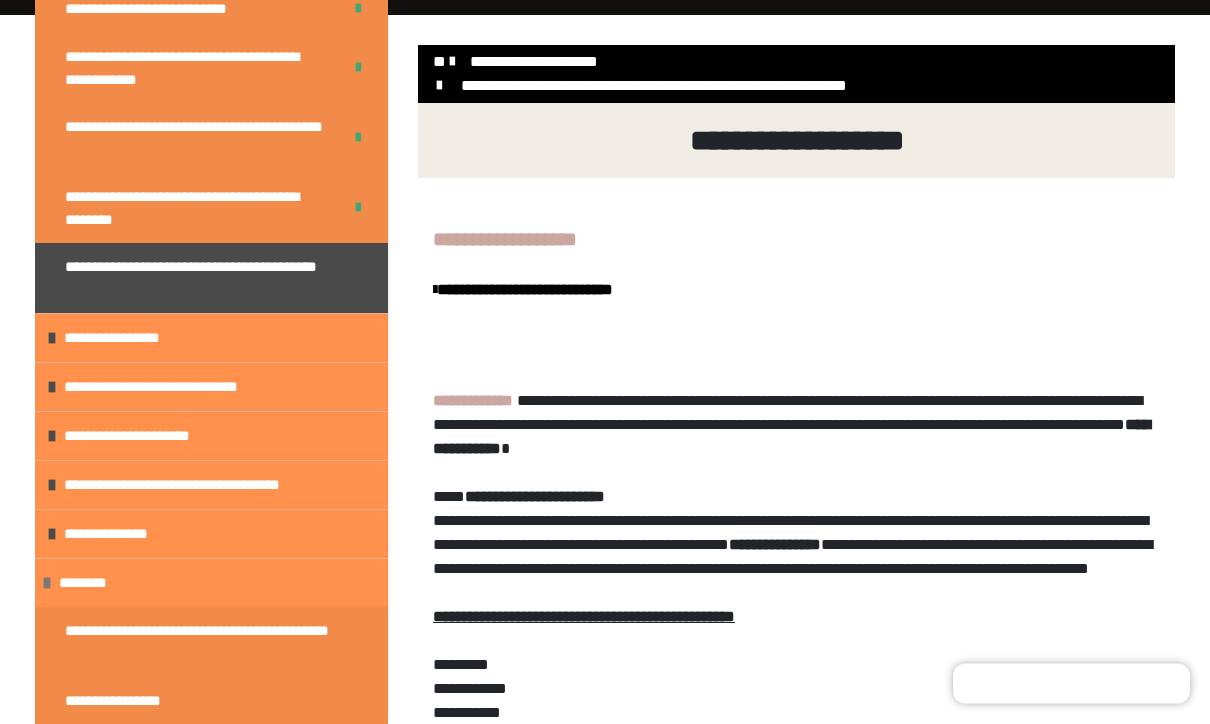 scroll, scrollTop: 341, scrollLeft: 0, axis: vertical 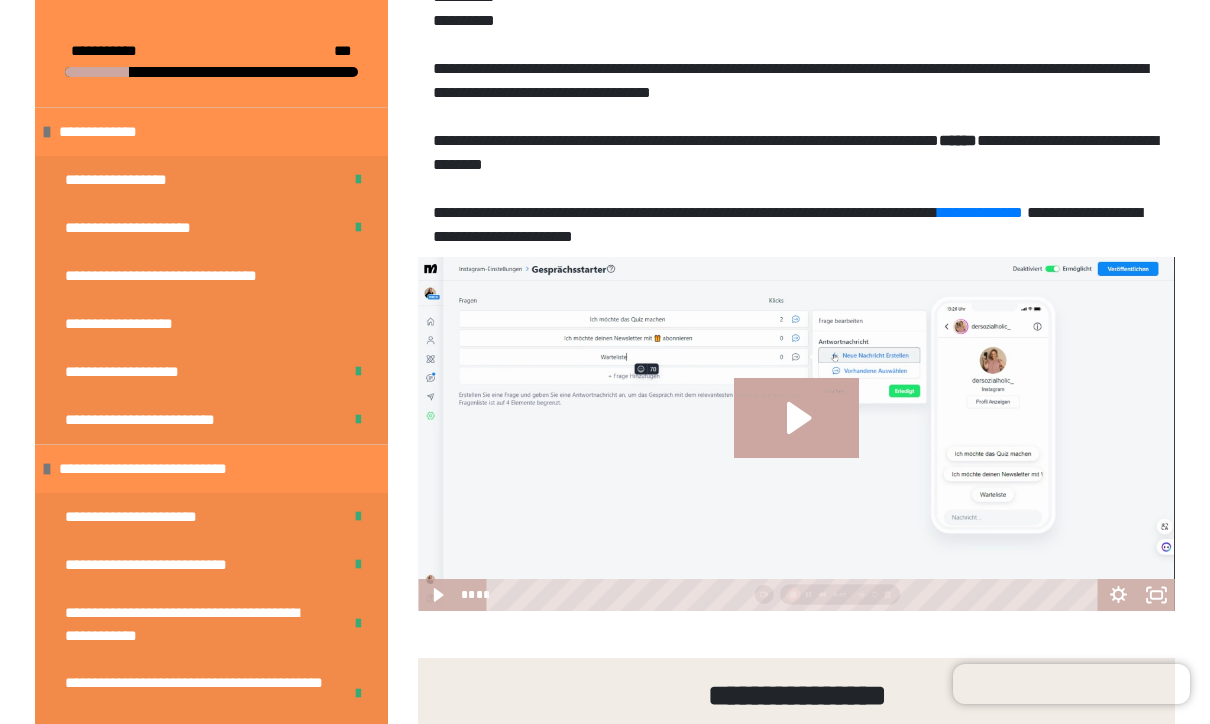 click 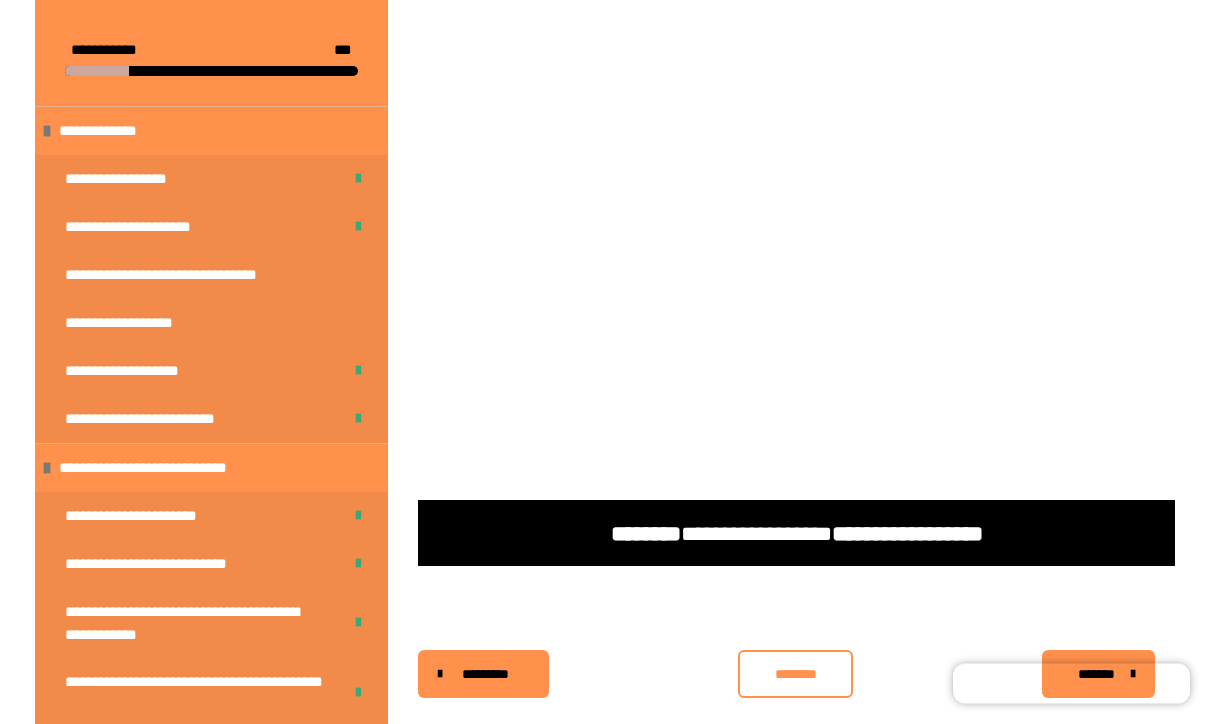 scroll, scrollTop: 2248, scrollLeft: 0, axis: vertical 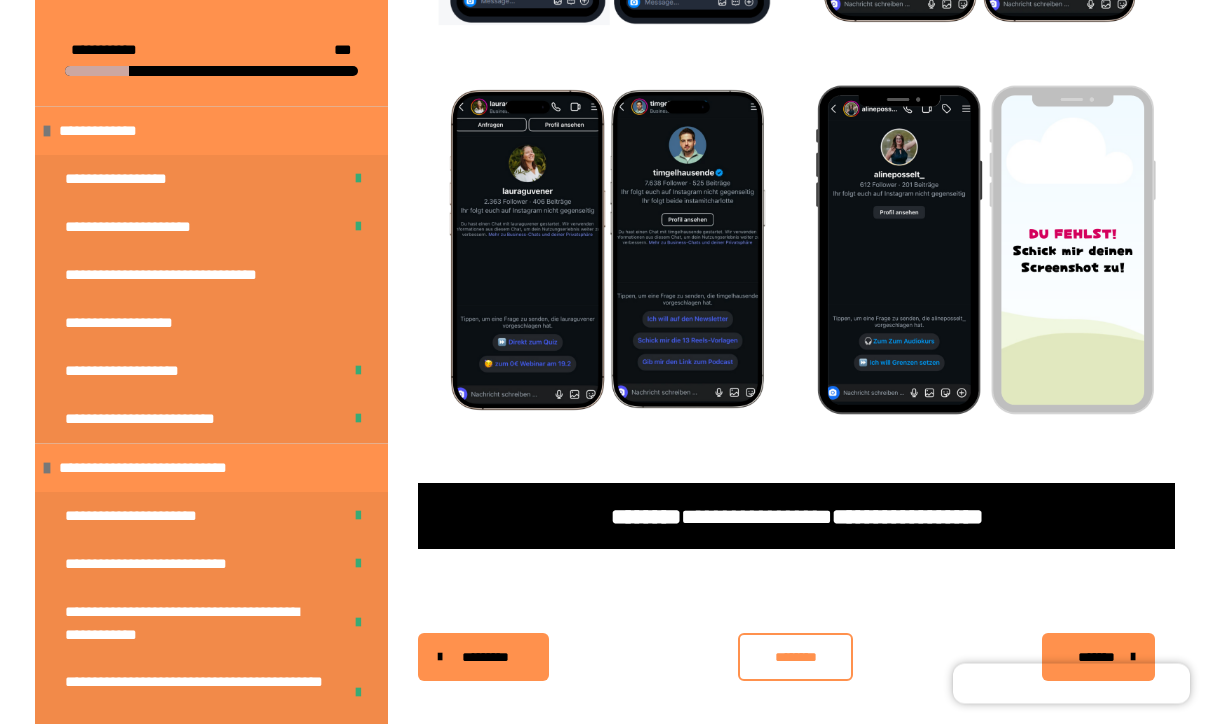 click on "*******" at bounding box center [1096, 658] 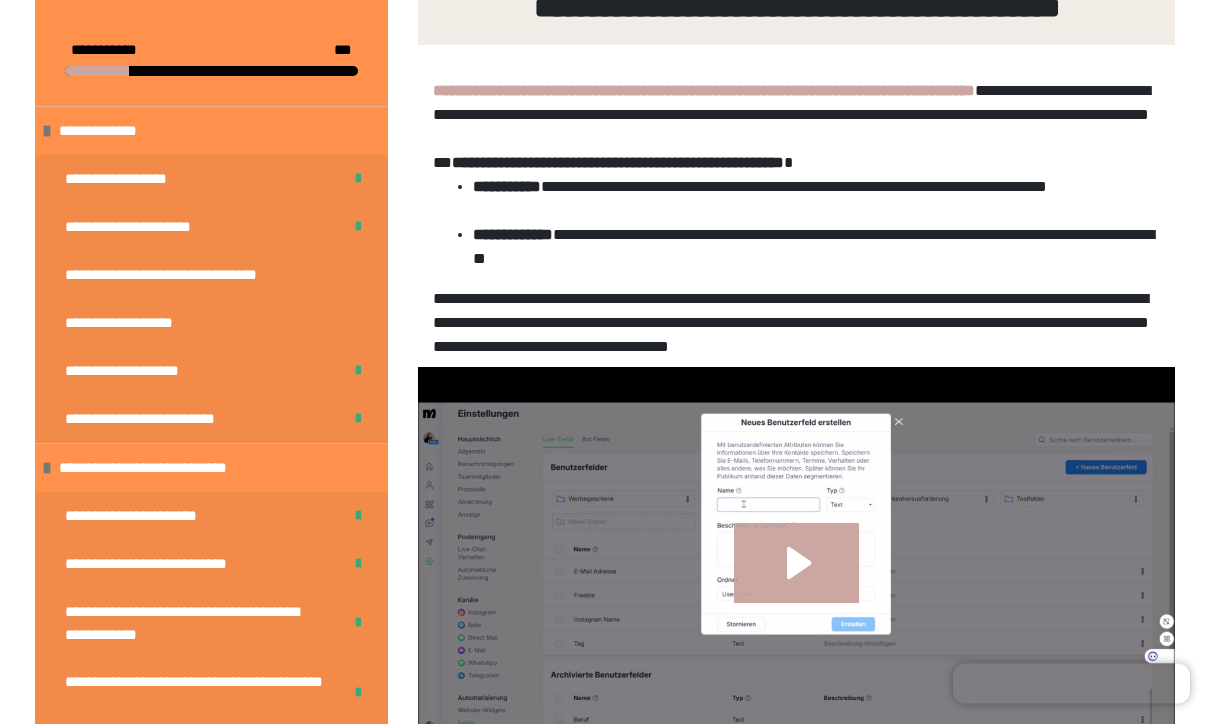 scroll, scrollTop: 1963, scrollLeft: 0, axis: vertical 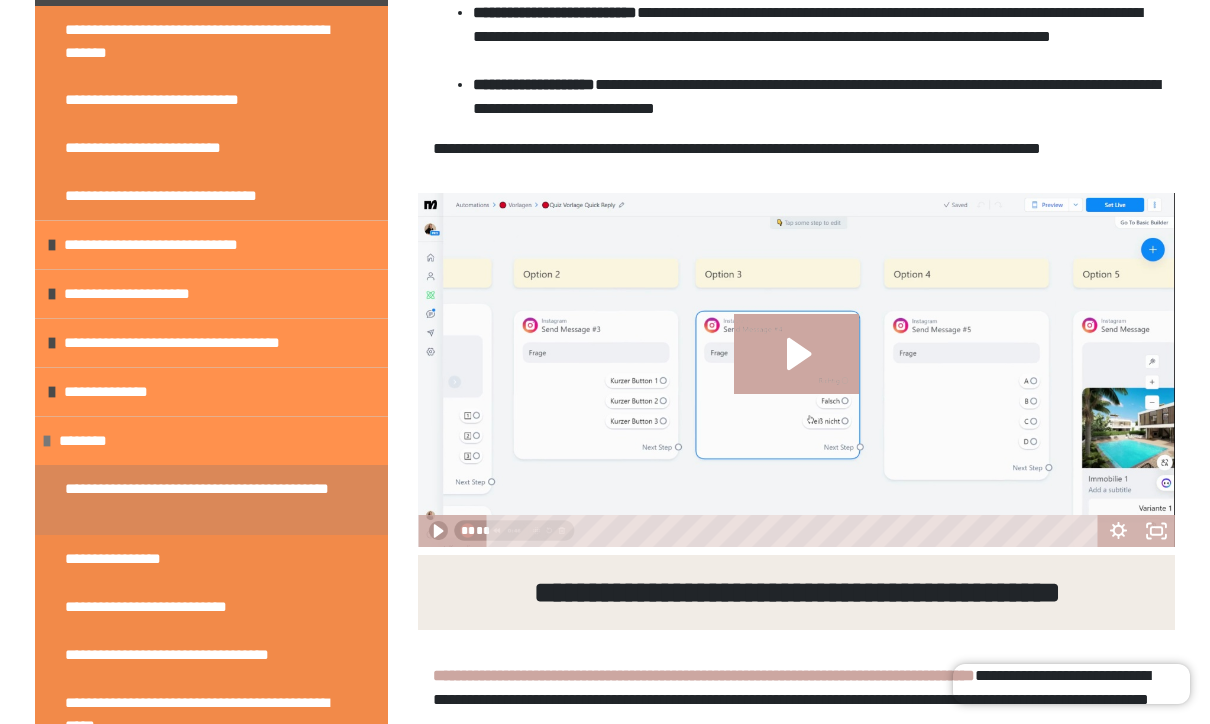 click on "**********" at bounding box center (203, 500) 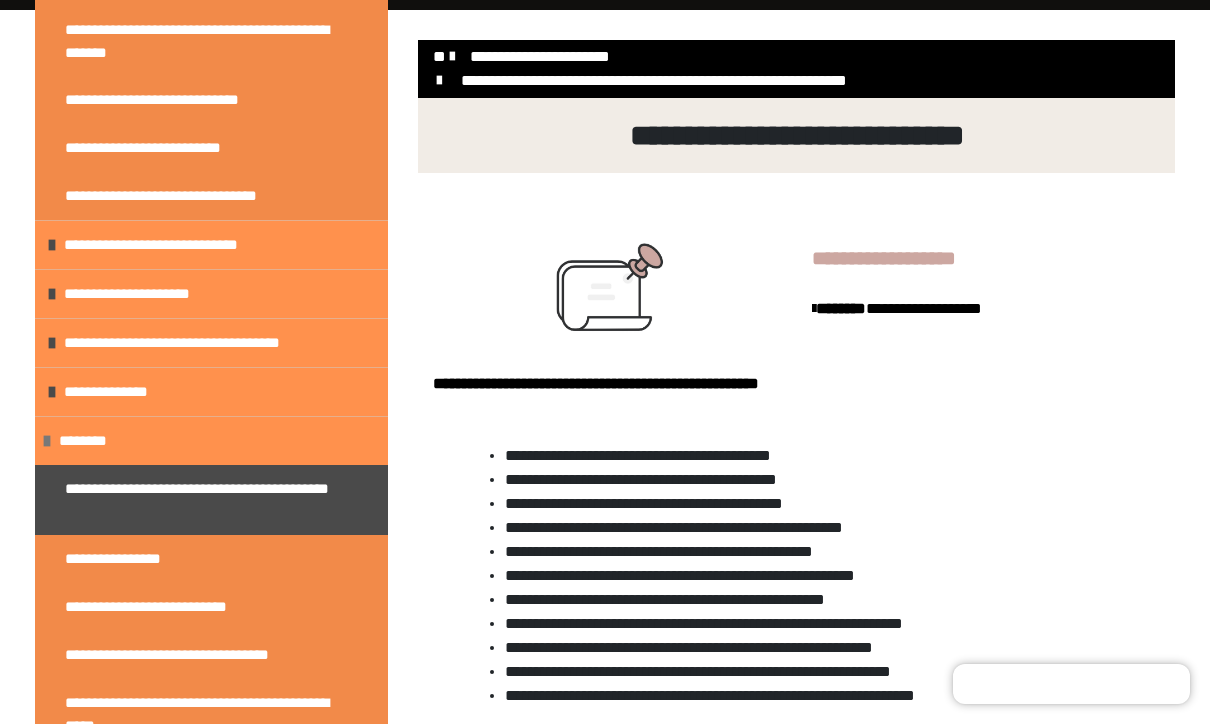 scroll, scrollTop: 347, scrollLeft: 0, axis: vertical 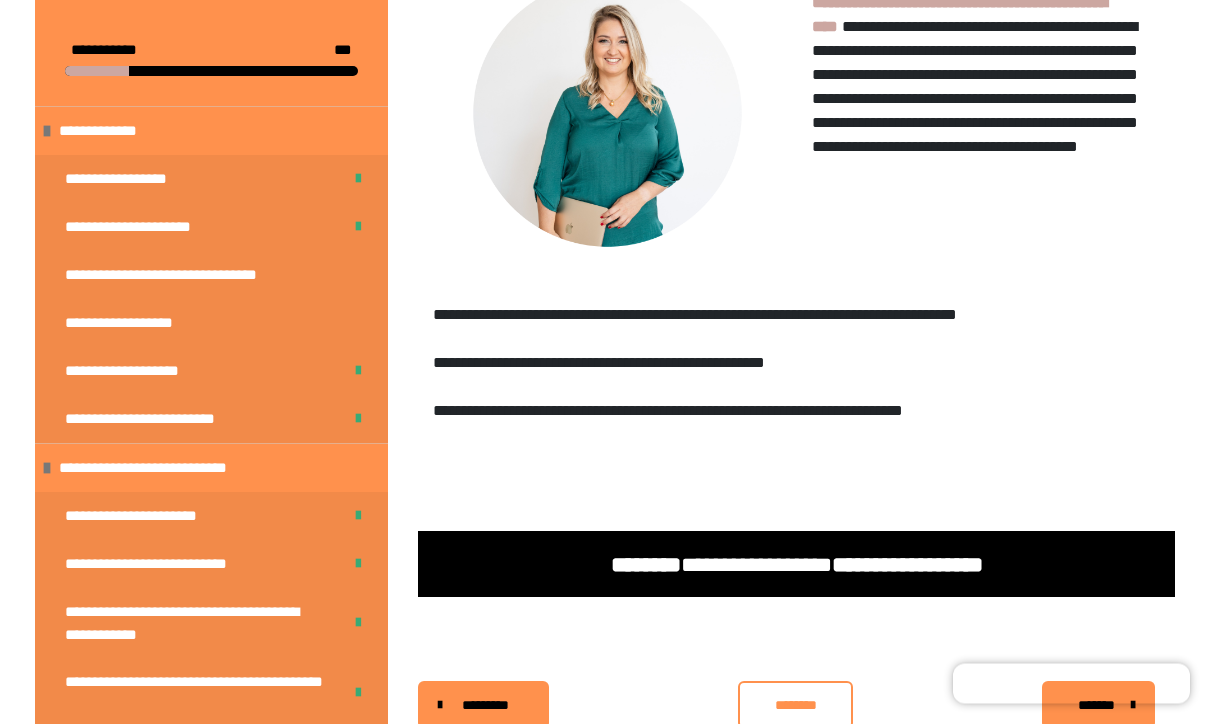 click on "**********" at bounding box center (592, 363) 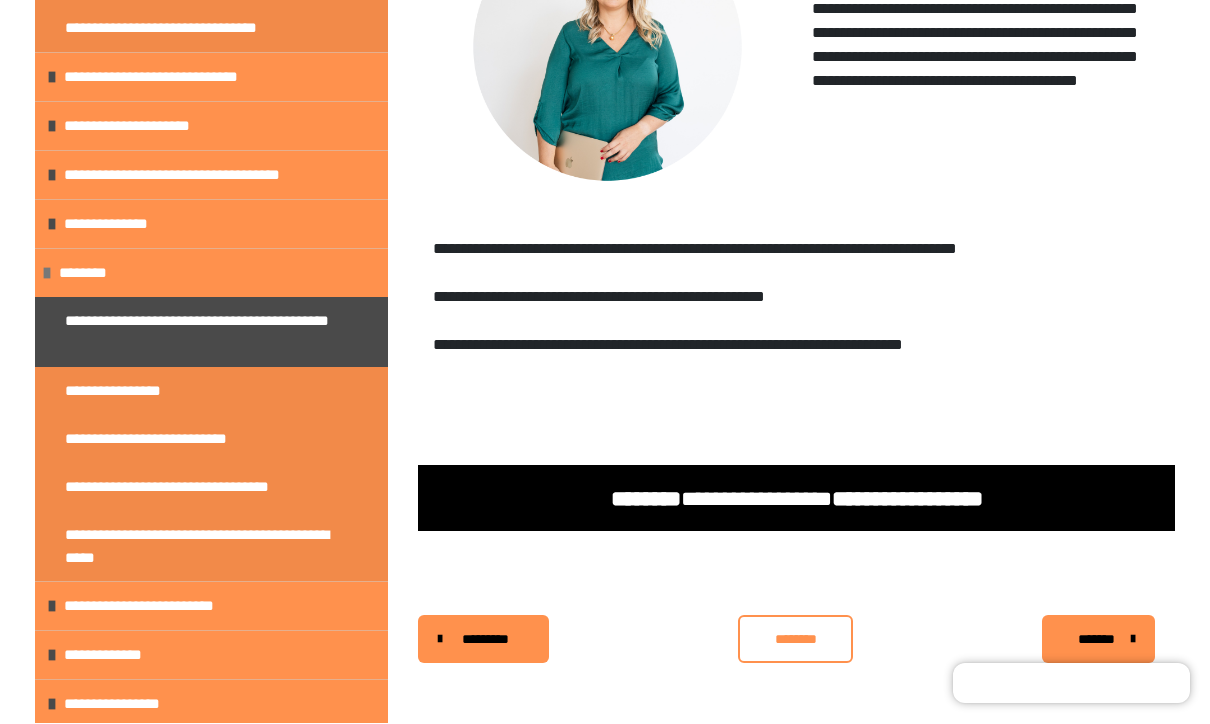 scroll, scrollTop: 1149, scrollLeft: 0, axis: vertical 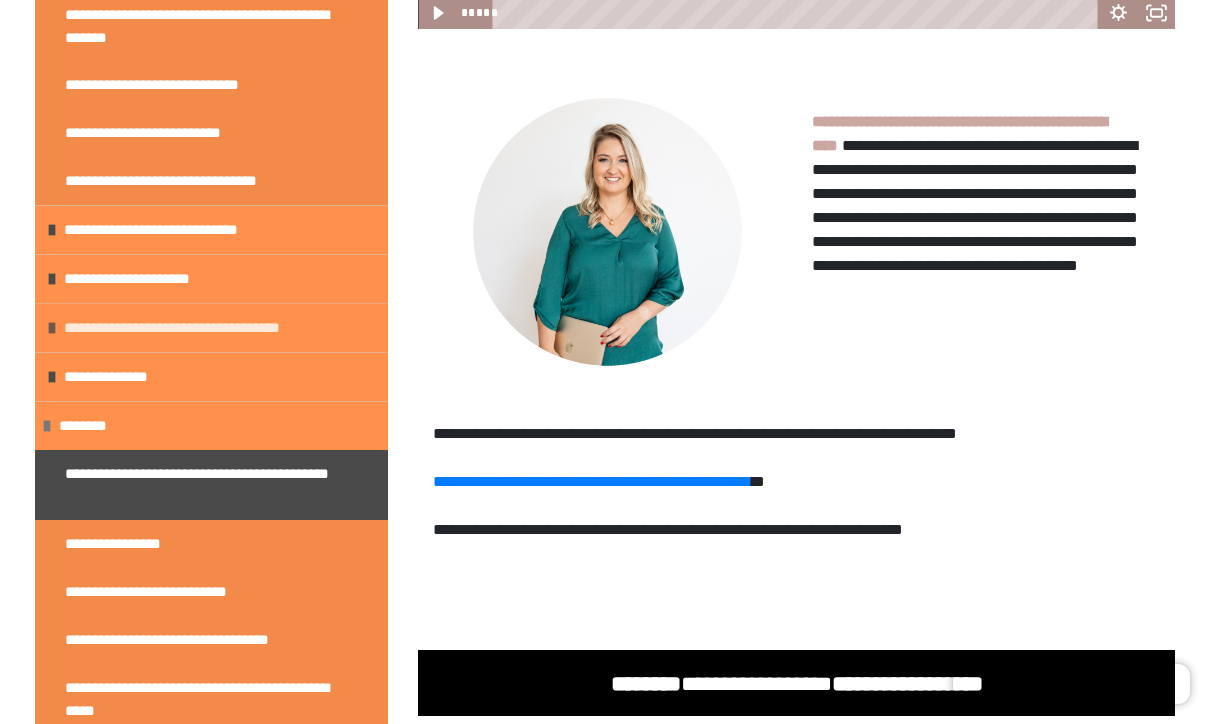 click on "**********" at bounding box center [212, 328] 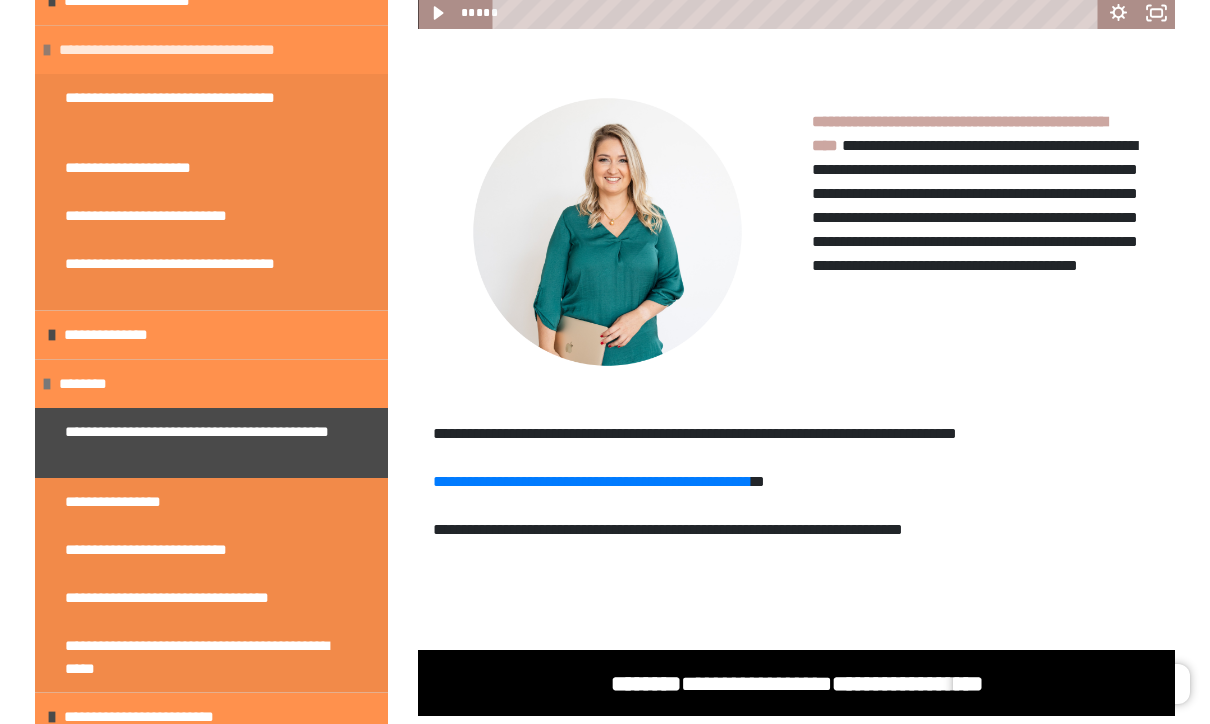 scroll, scrollTop: 1277, scrollLeft: 0, axis: vertical 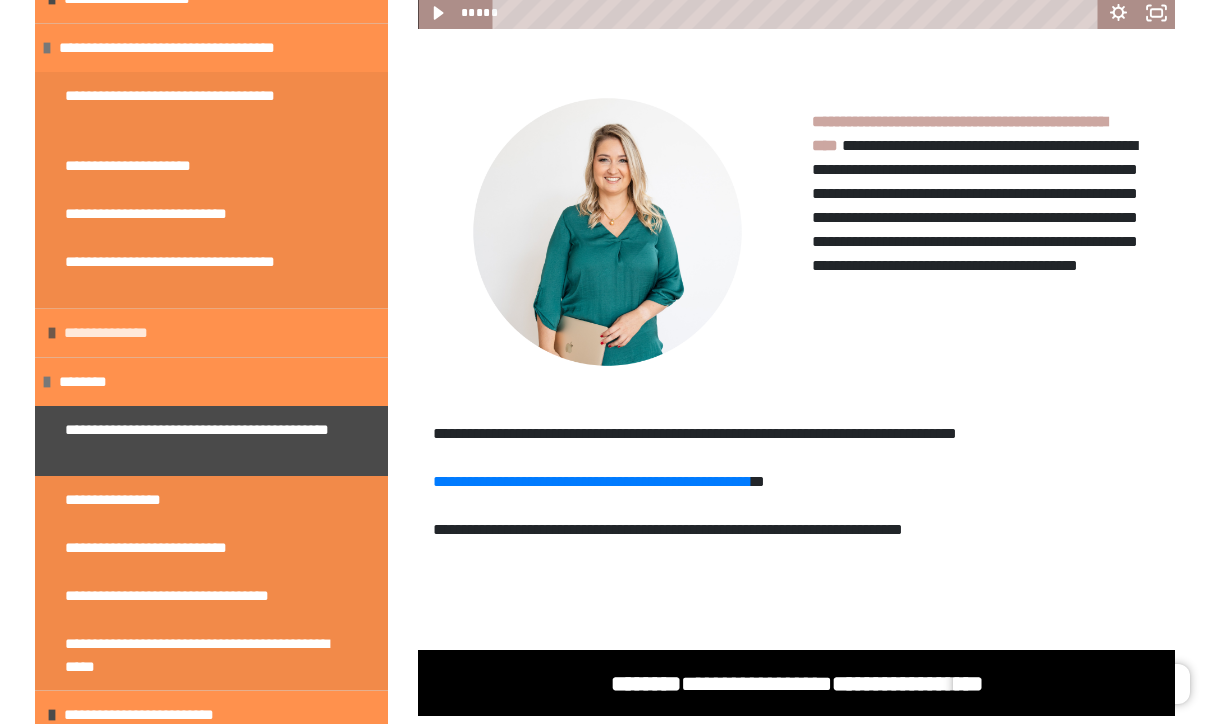click on "**********" at bounding box center (122, 333) 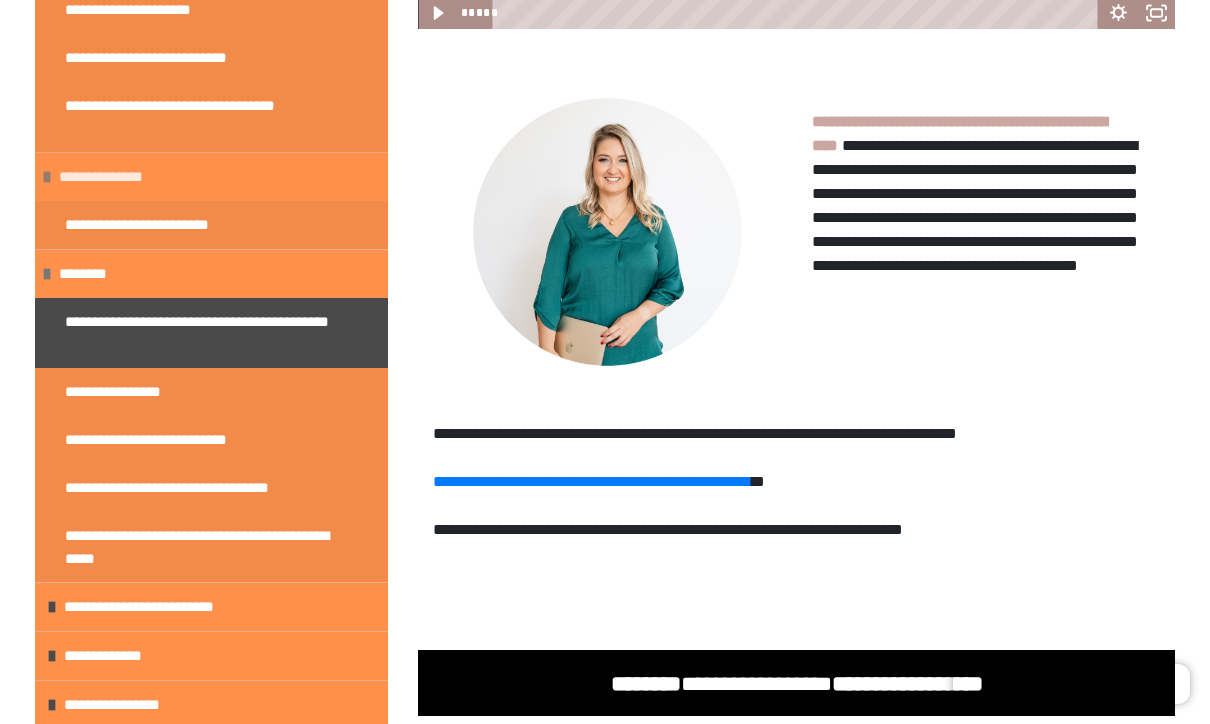 scroll, scrollTop: 1433, scrollLeft: 0, axis: vertical 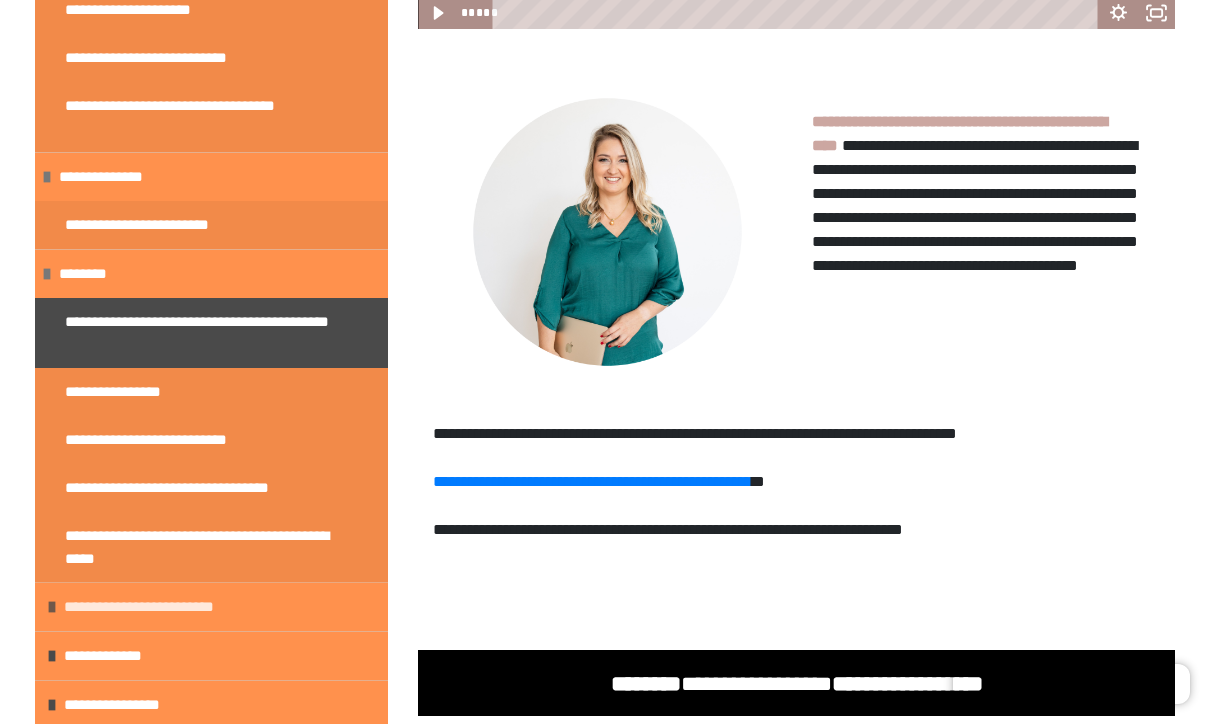 click on "**********" at bounding box center (169, 607) 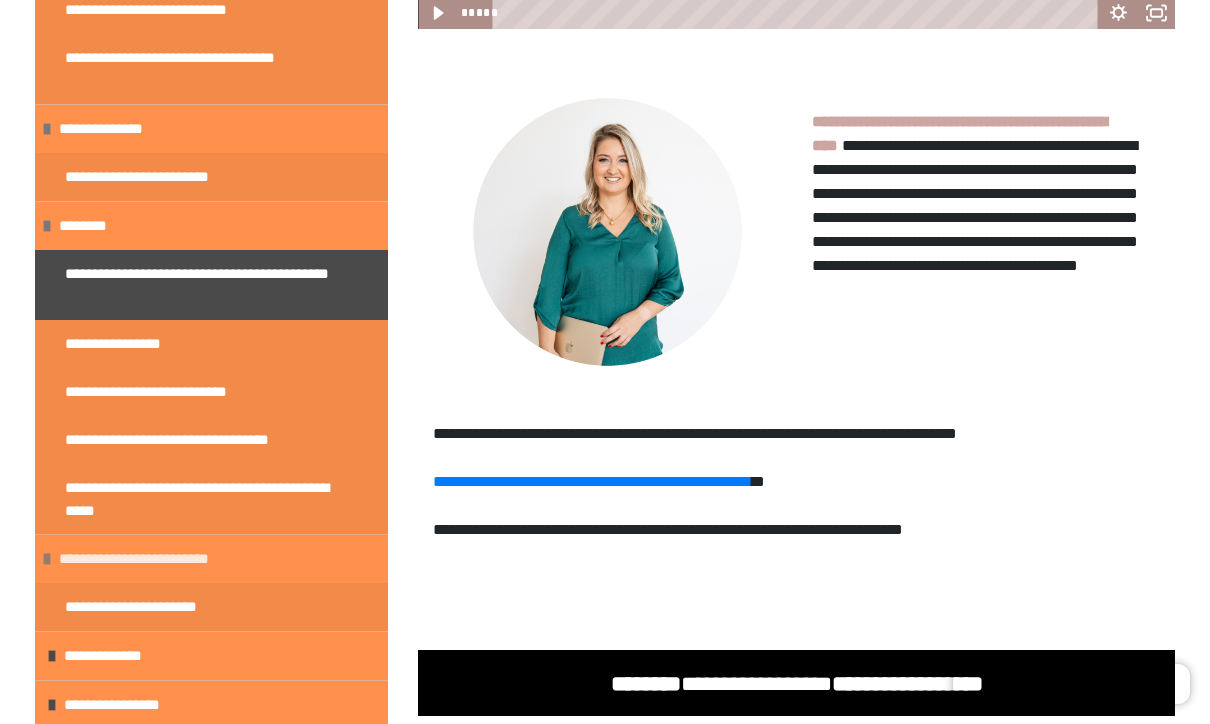scroll, scrollTop: 1481, scrollLeft: 0, axis: vertical 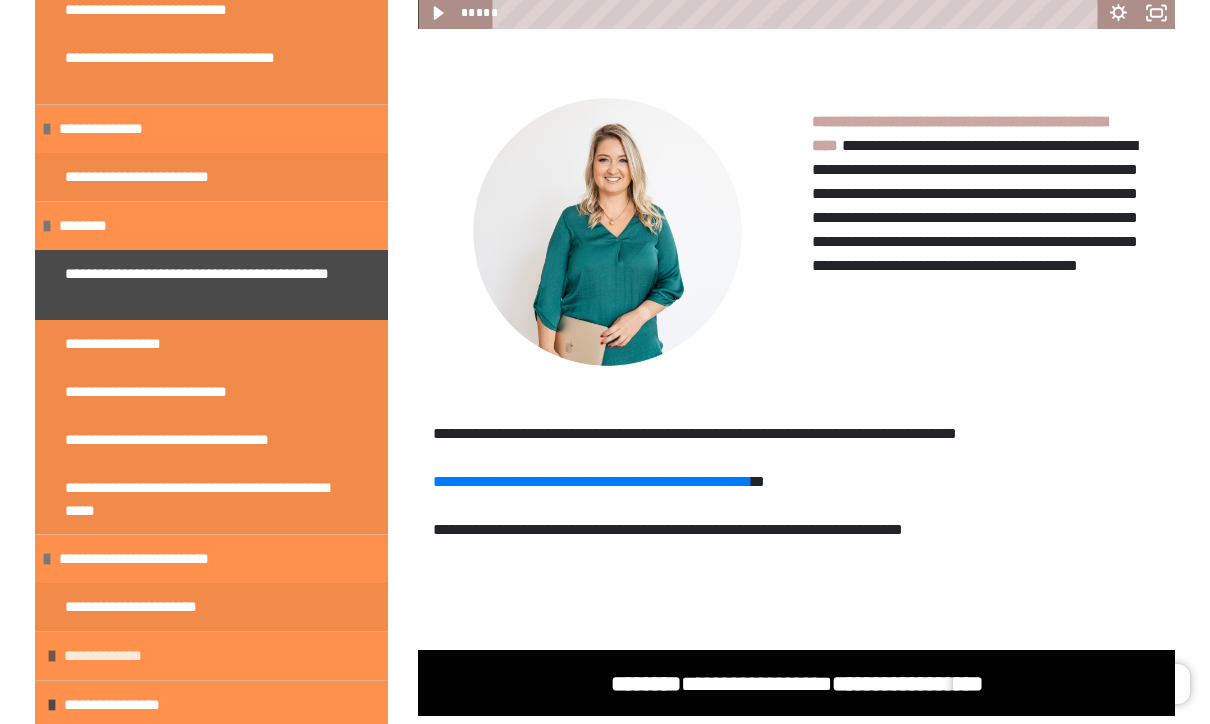 click at bounding box center [52, 656] 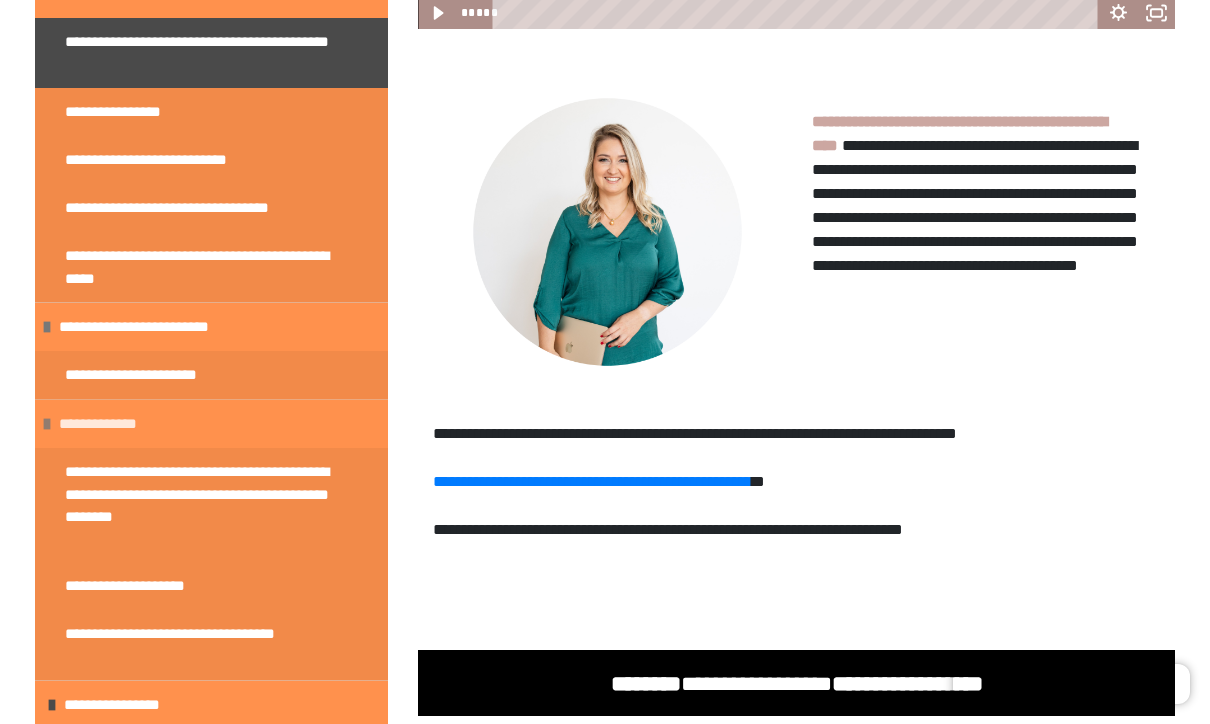 scroll, scrollTop: 1713, scrollLeft: 0, axis: vertical 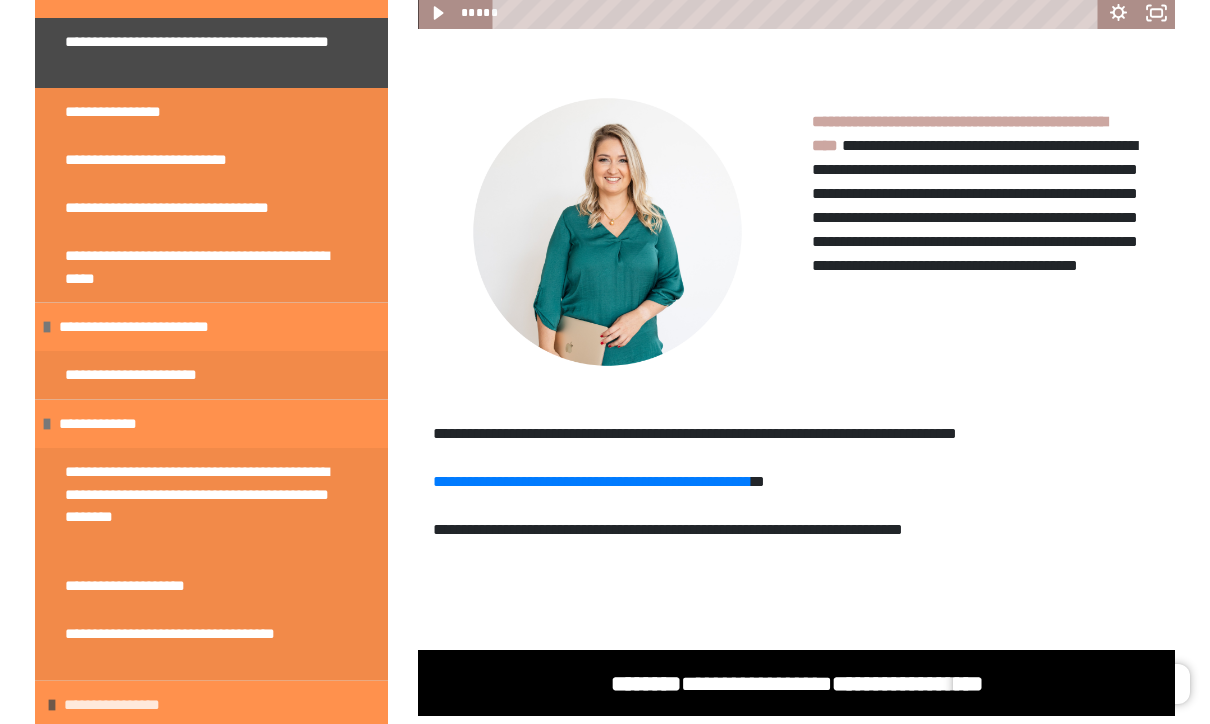 click on "**********" at bounding box center (124, 705) 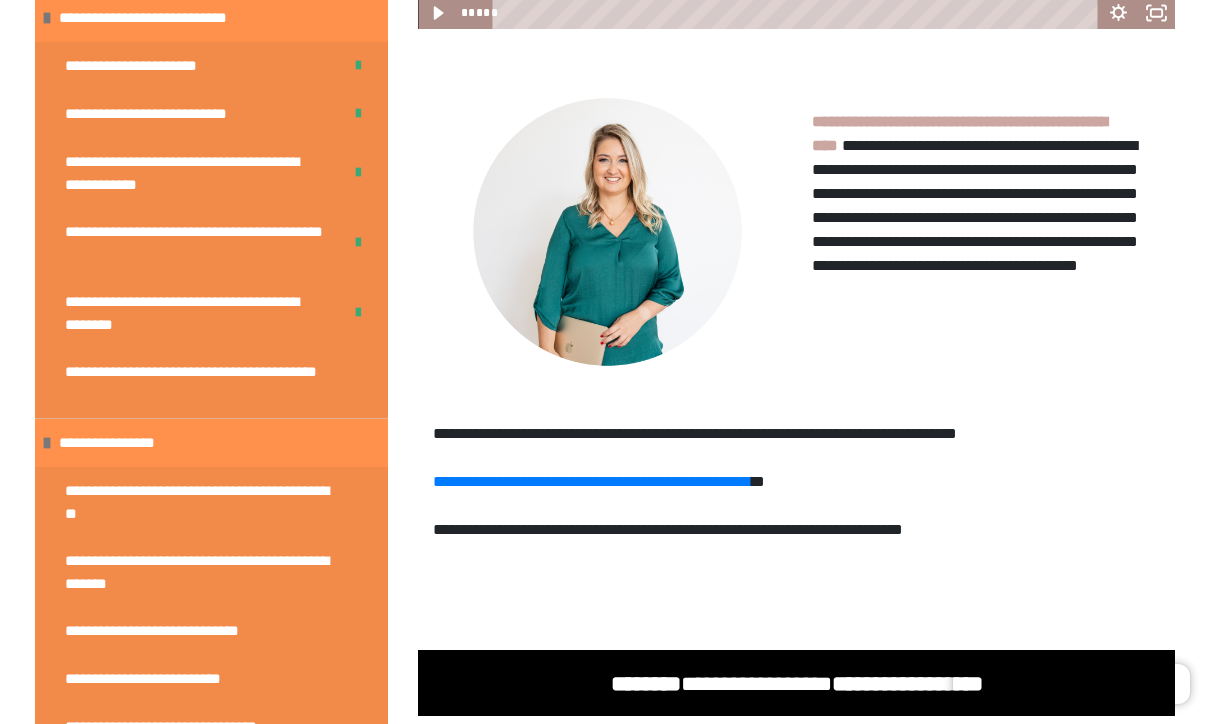 scroll, scrollTop: 444, scrollLeft: 0, axis: vertical 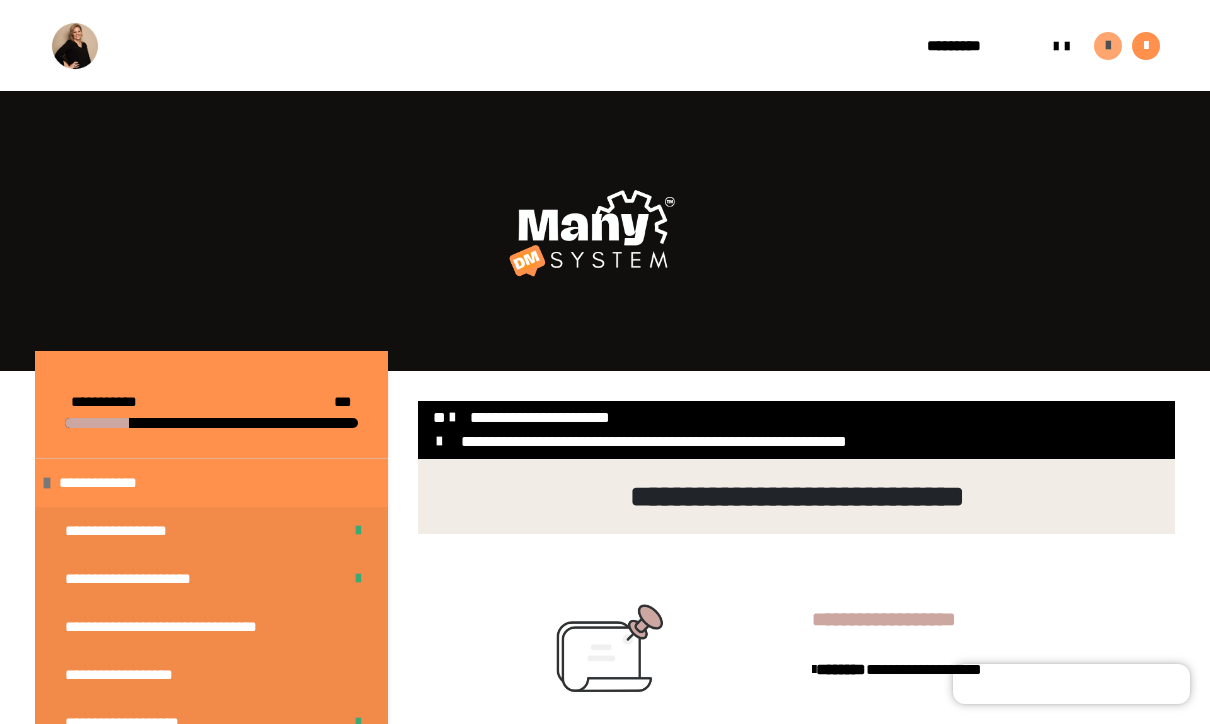 click at bounding box center (1108, 46) 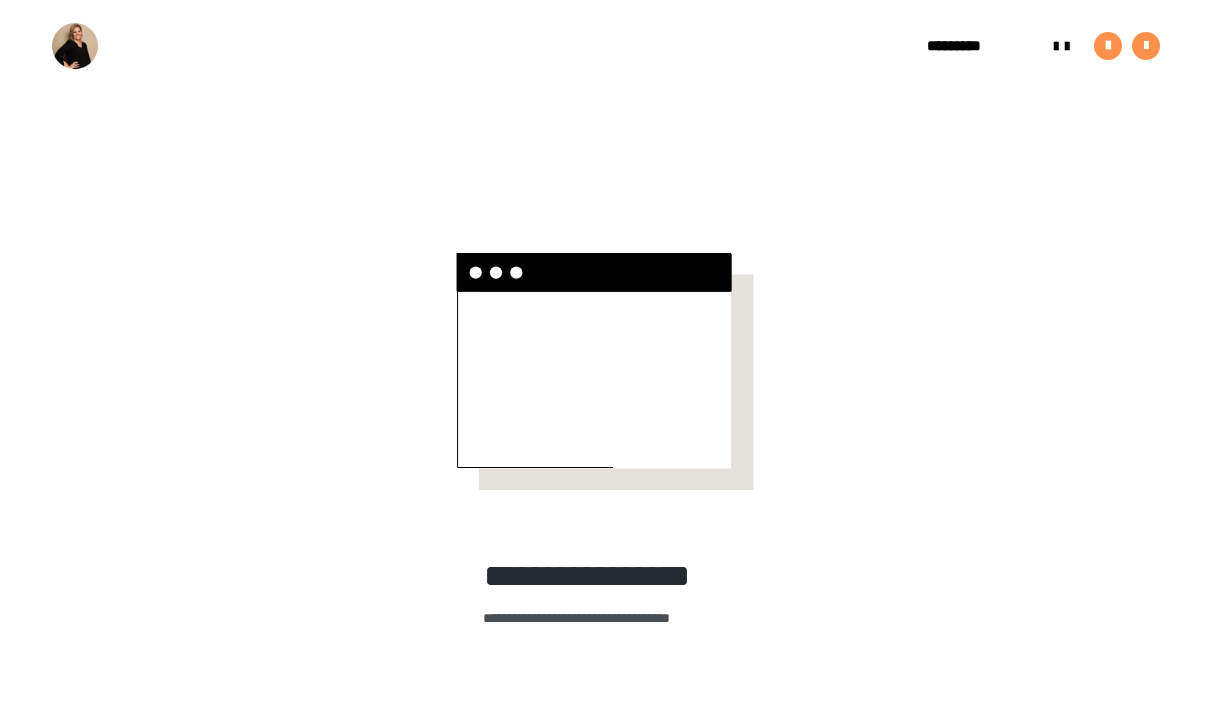 scroll, scrollTop: 0, scrollLeft: 0, axis: both 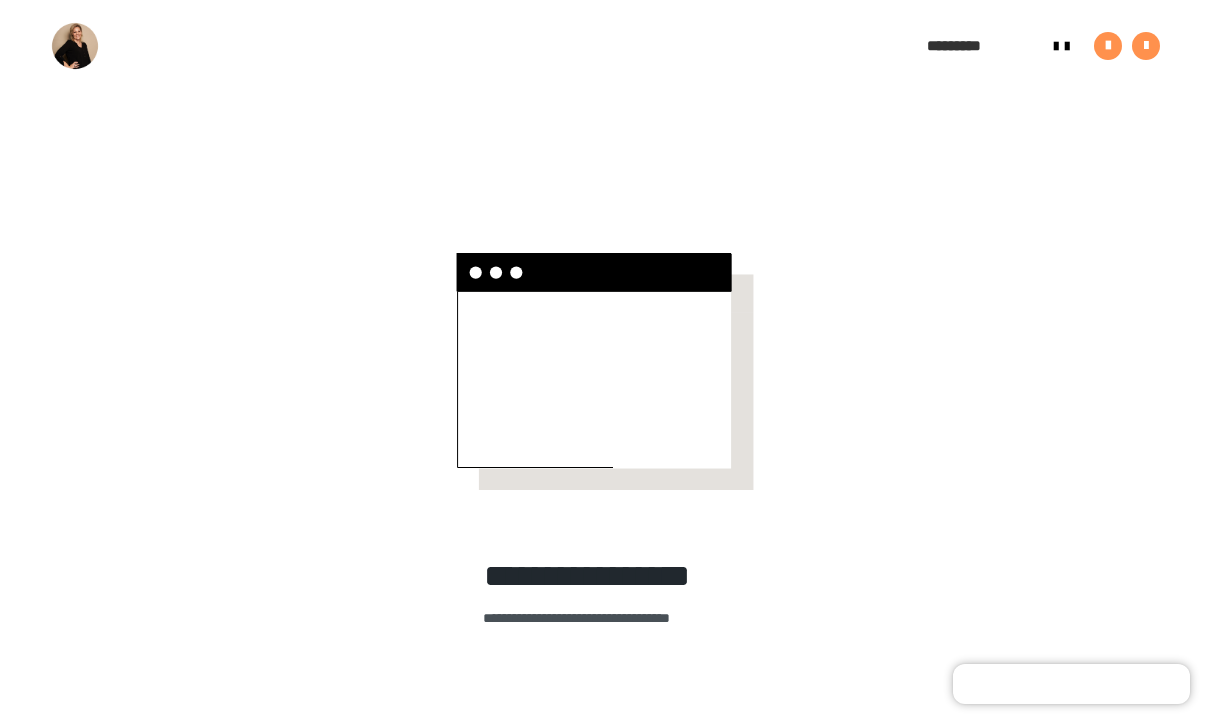 click on "*********" at bounding box center [975, 46] 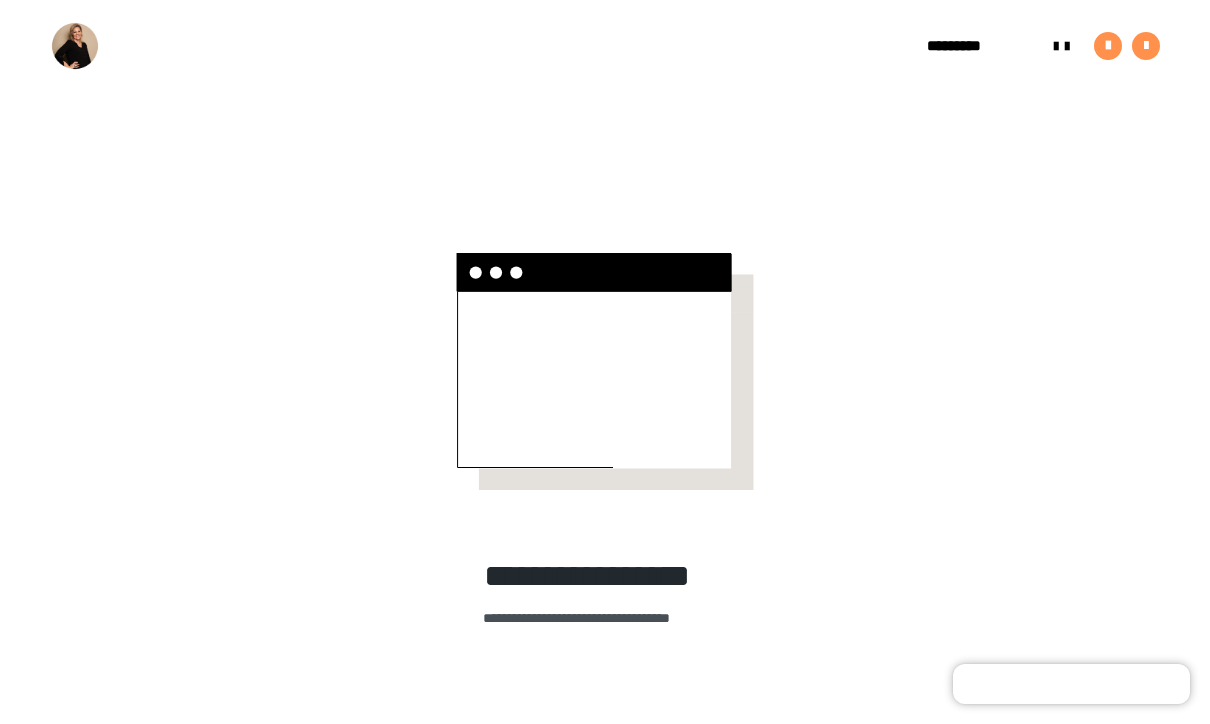 scroll, scrollTop: 0, scrollLeft: 0, axis: both 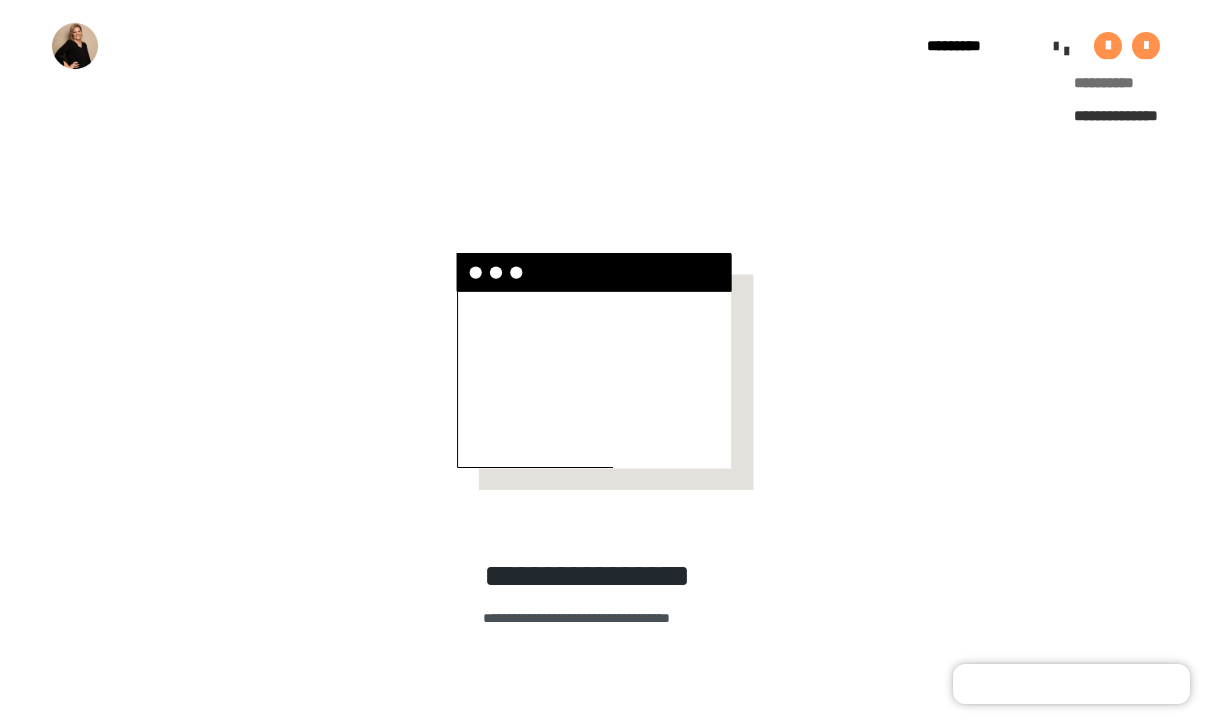 click on "**********" at bounding box center (1137, 83) 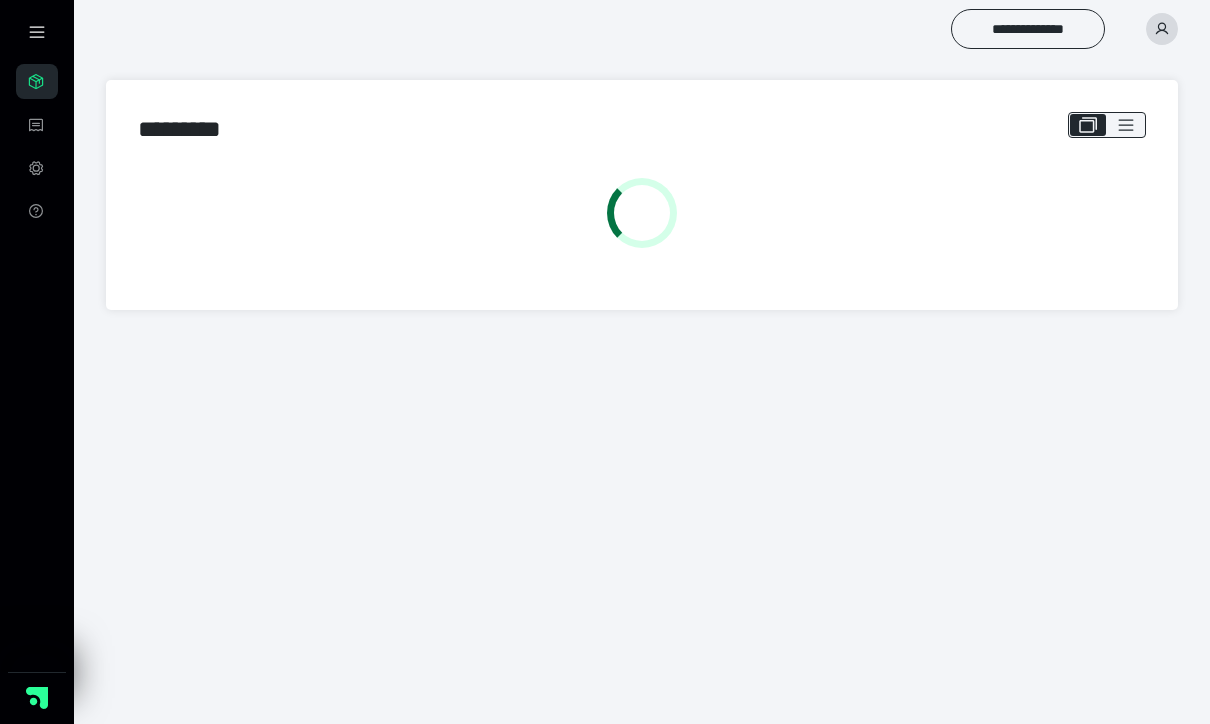 scroll, scrollTop: 0, scrollLeft: 0, axis: both 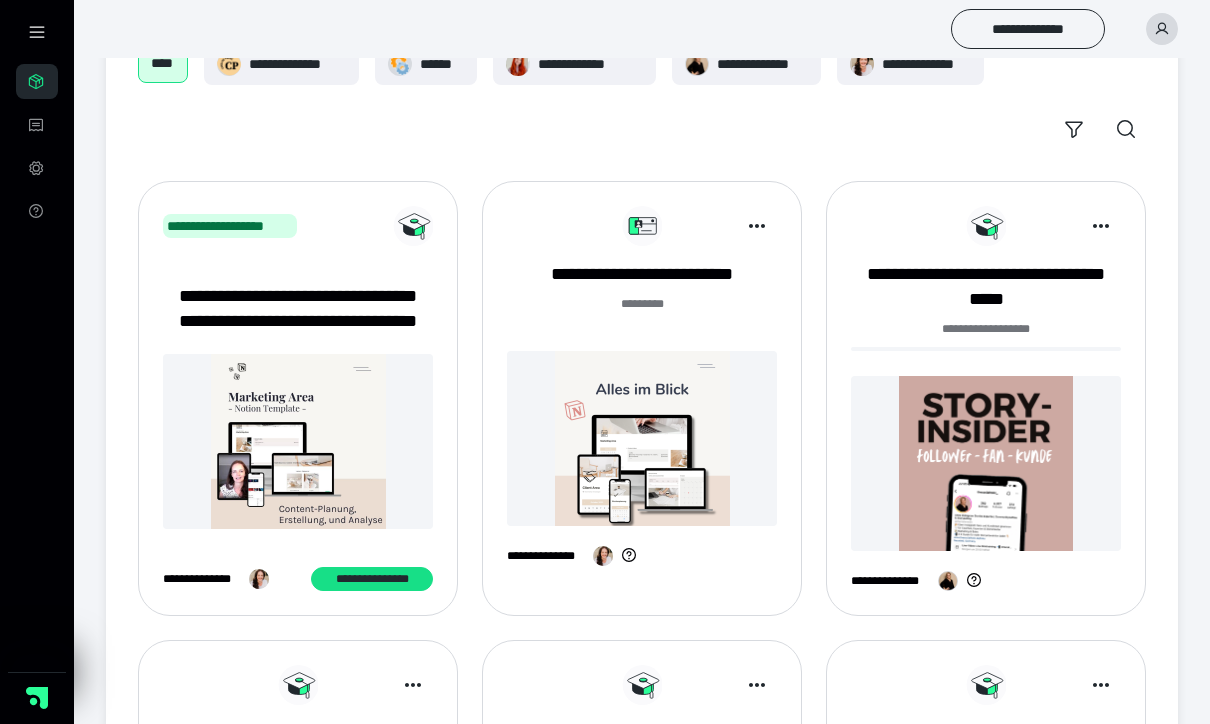 click at bounding box center (642, 438) 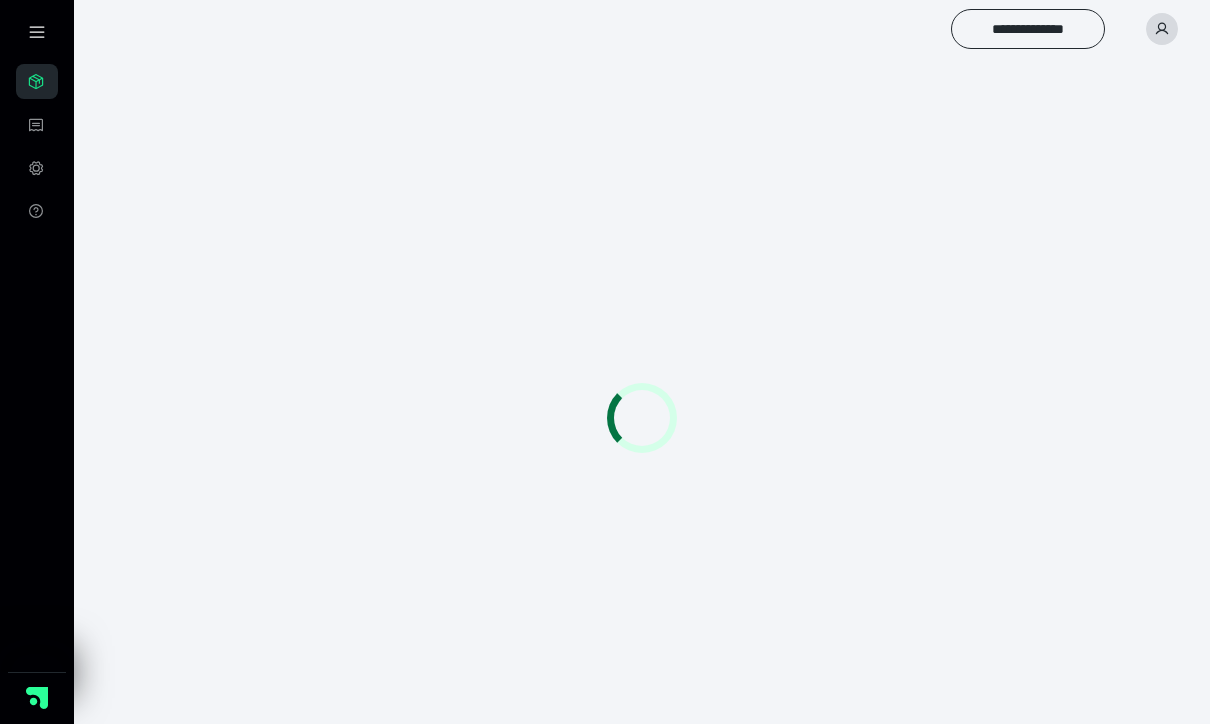 scroll, scrollTop: 0, scrollLeft: 0, axis: both 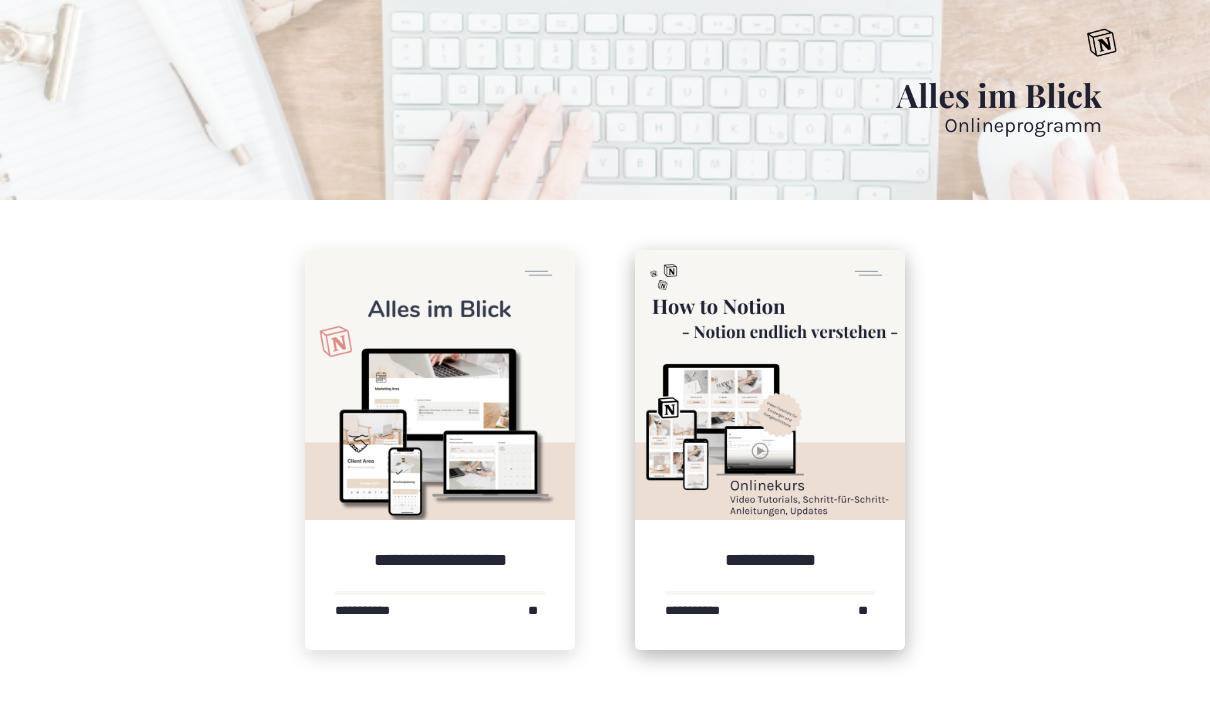 click at bounding box center (770, 385) 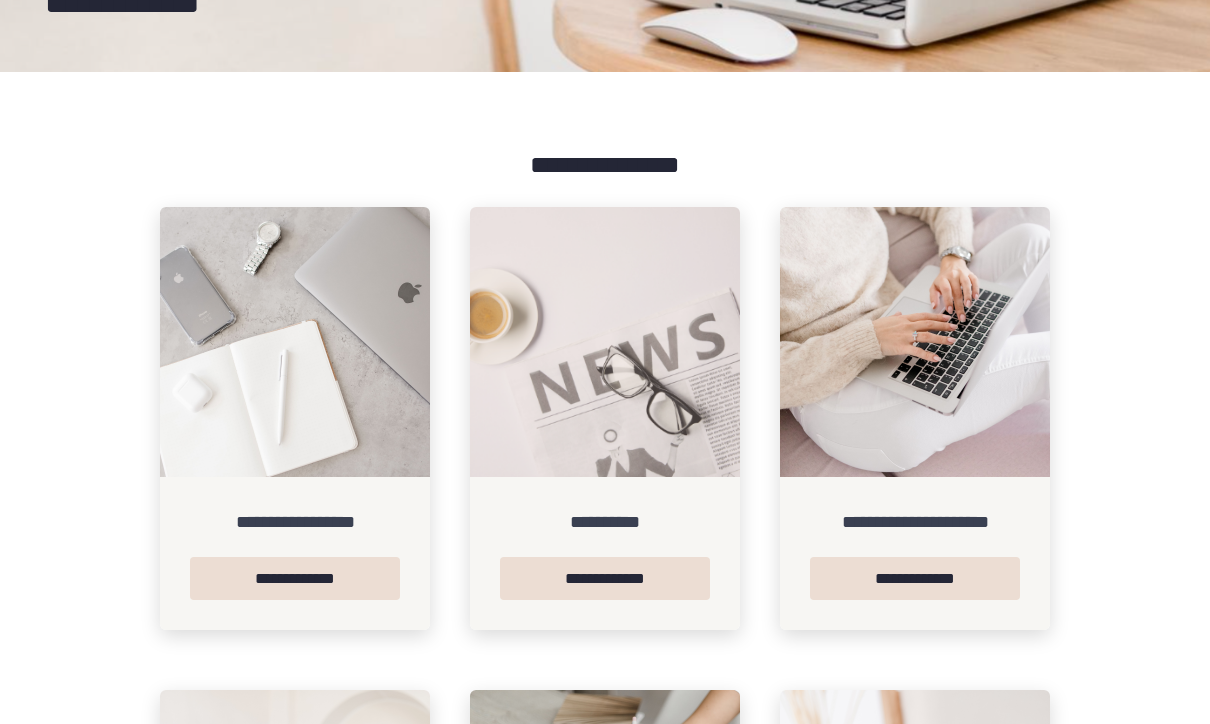 scroll, scrollTop: 208, scrollLeft: 0, axis: vertical 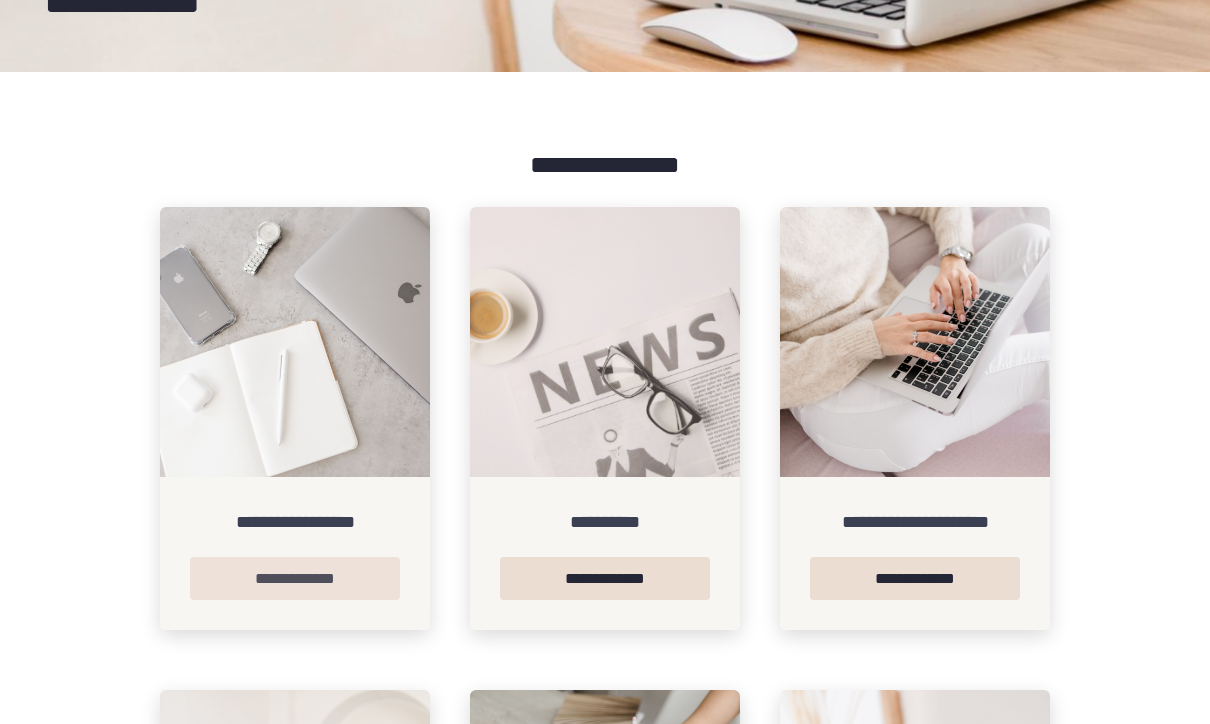 click on "**********" at bounding box center [295, 578] 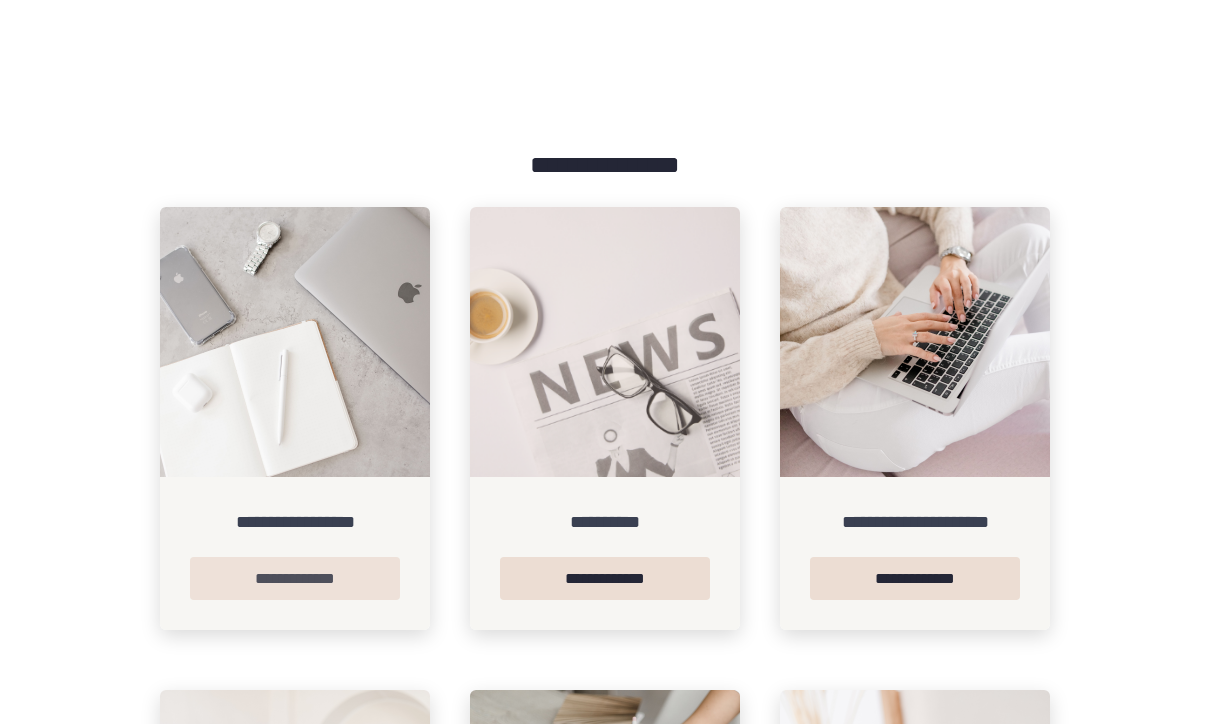scroll, scrollTop: 0, scrollLeft: 0, axis: both 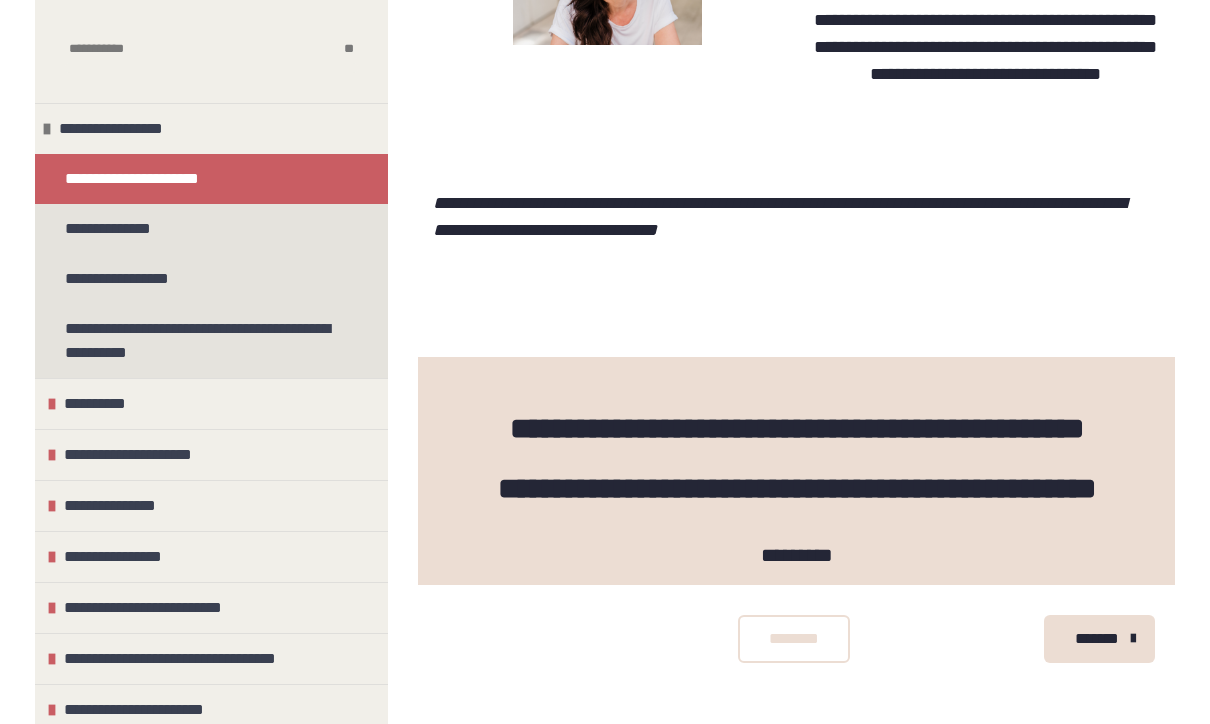 click on "********" at bounding box center [794, 640] 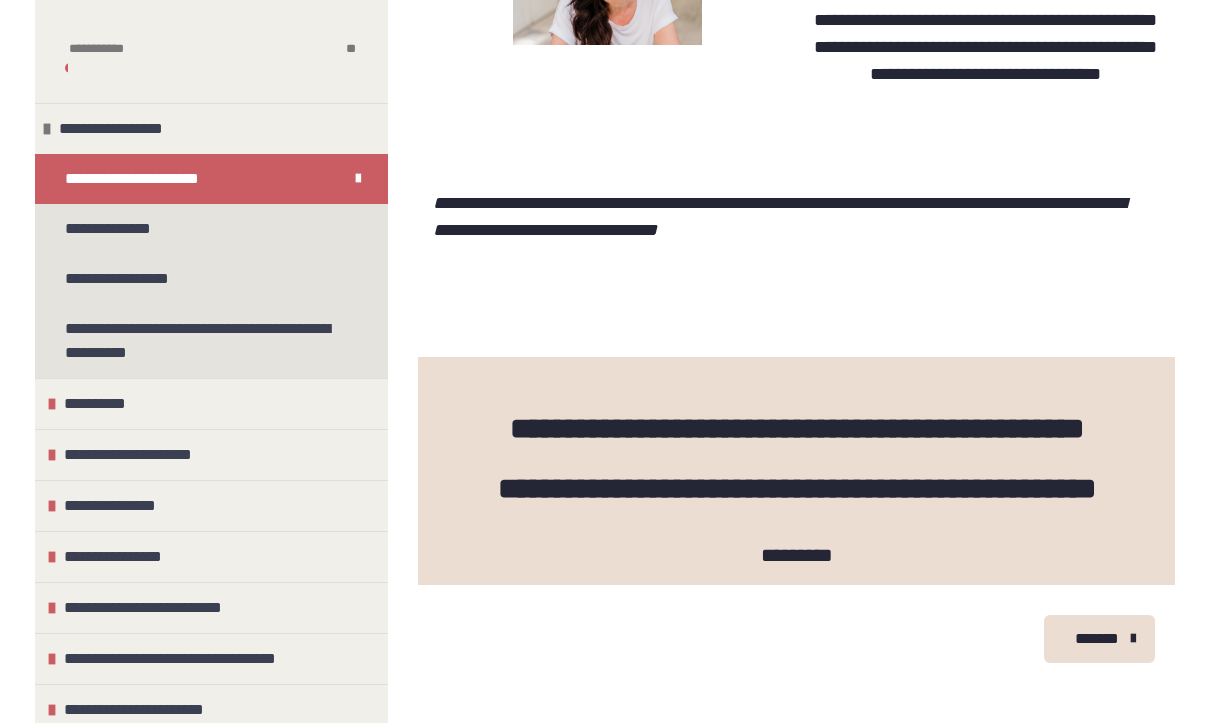 click on "*******" at bounding box center [1097, 640] 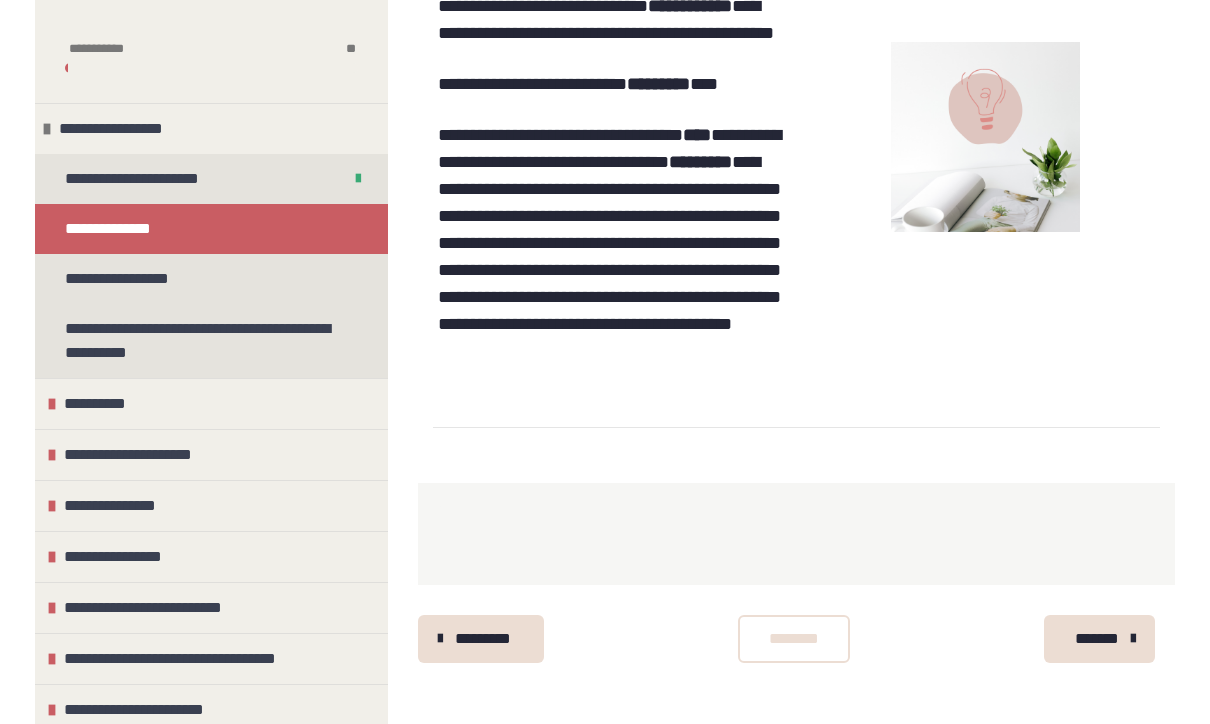 scroll, scrollTop: 672, scrollLeft: 0, axis: vertical 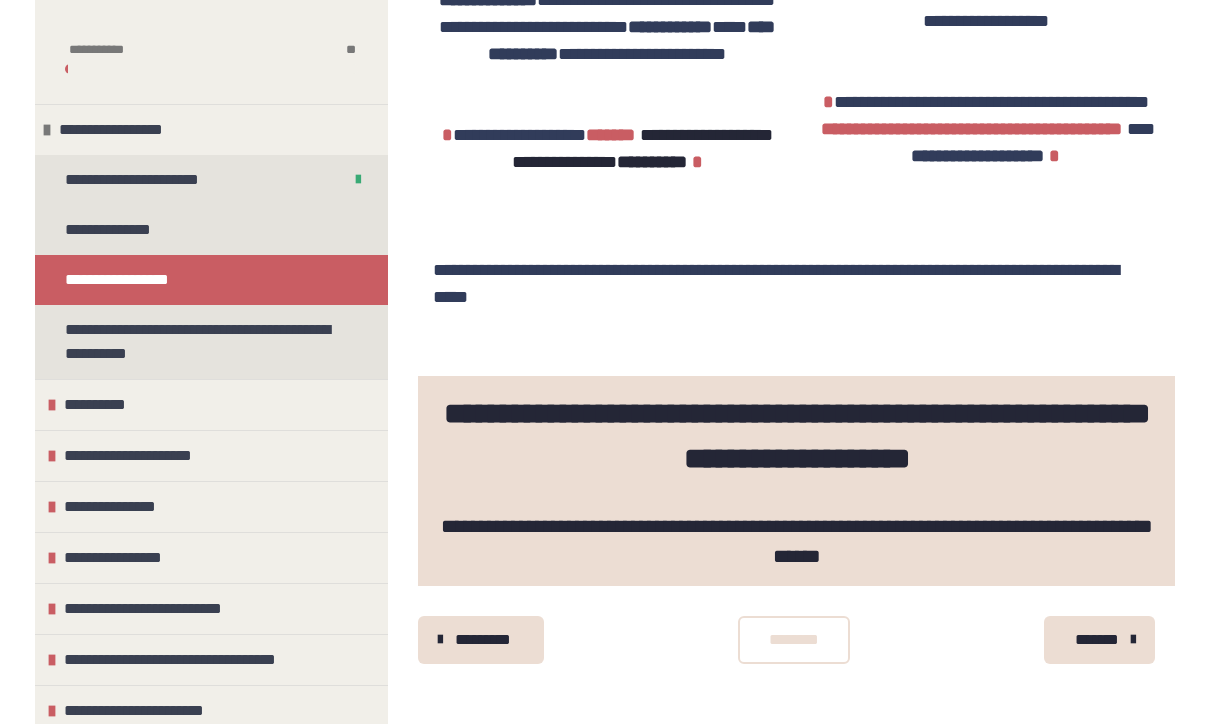 click on "********" at bounding box center (794, 640) 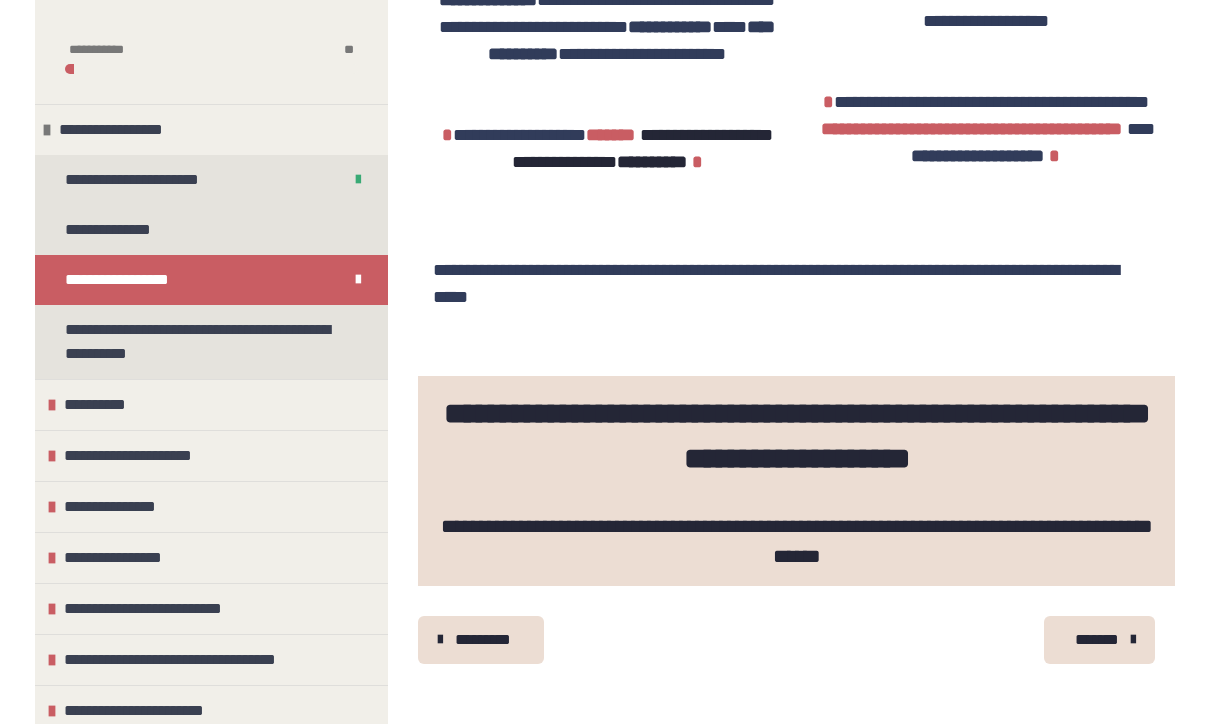 click on "*******" at bounding box center (1097, 640) 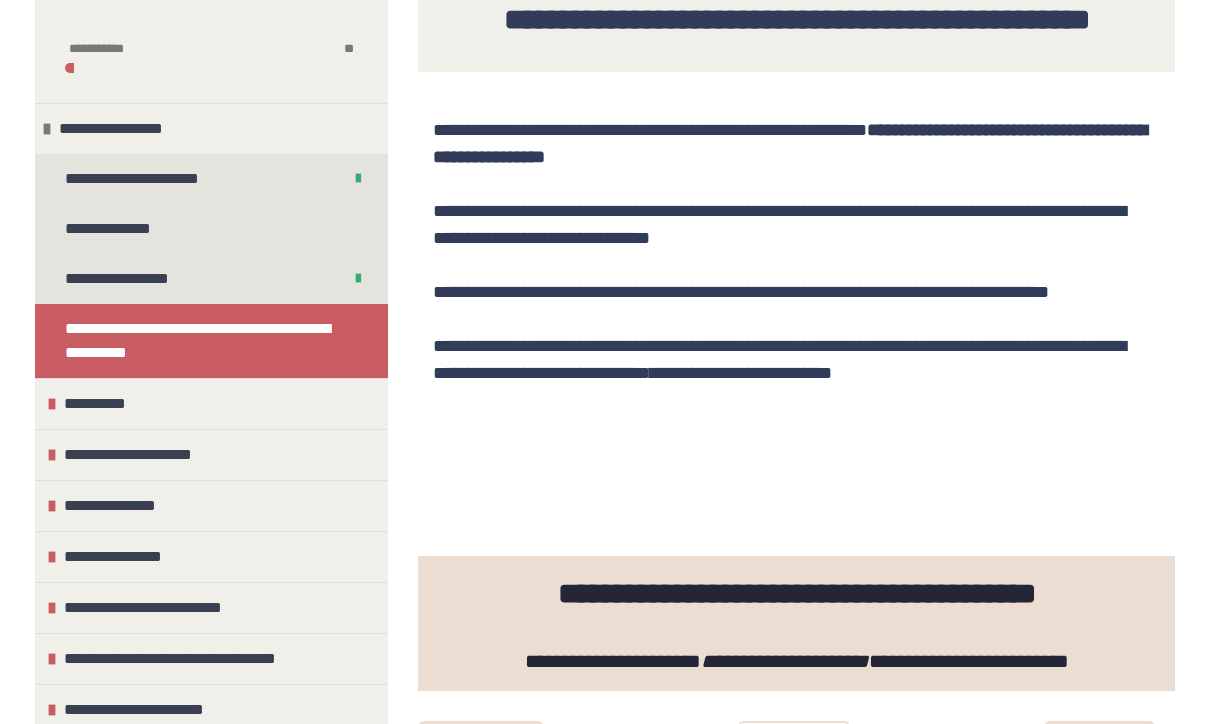 scroll, scrollTop: 412, scrollLeft: 0, axis: vertical 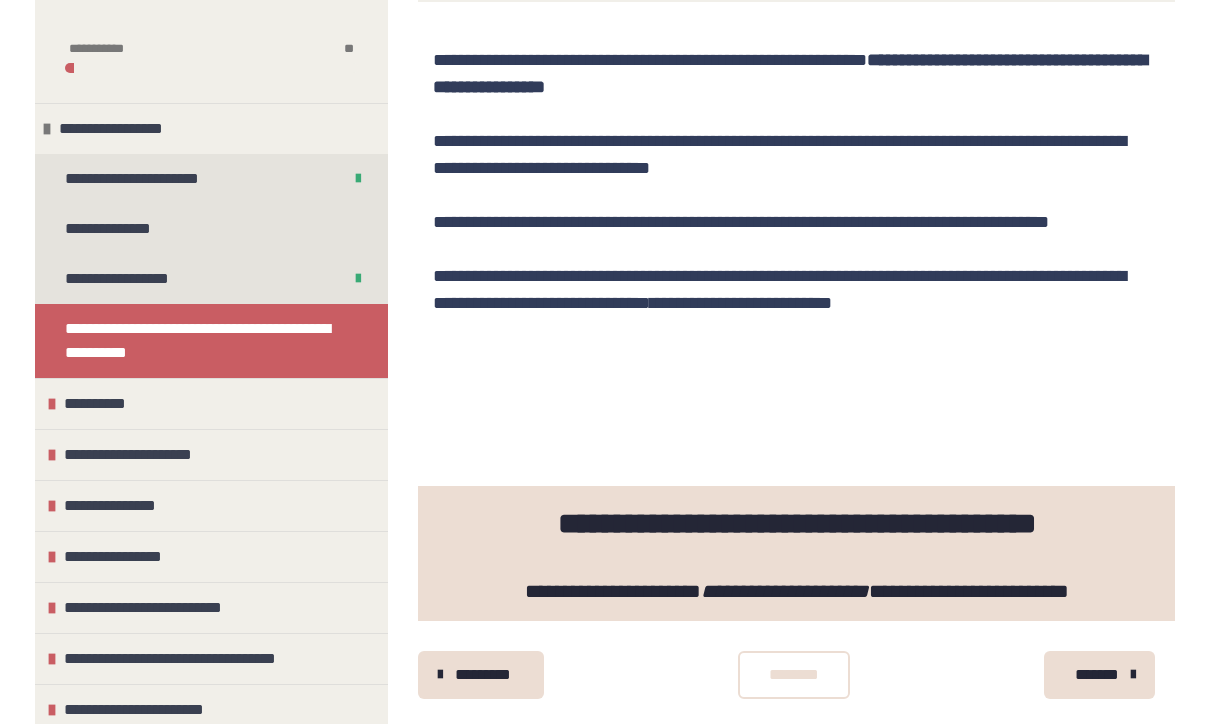 click on "********" at bounding box center [794, 676] 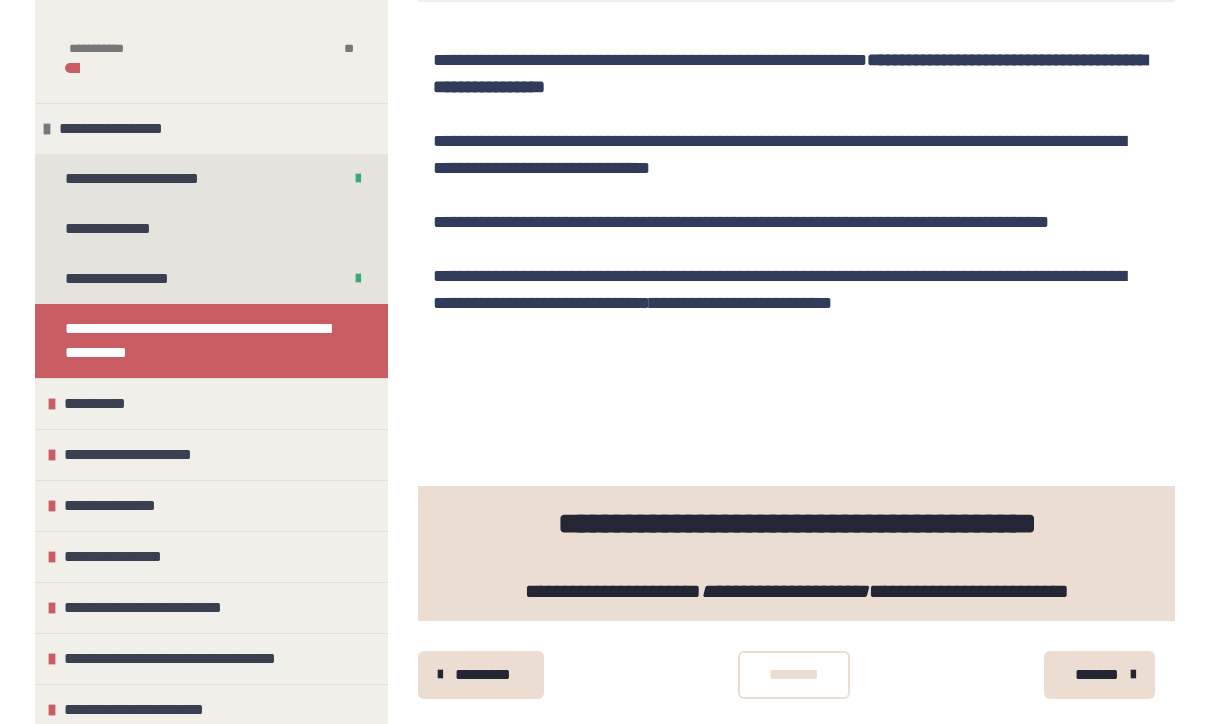 scroll, scrollTop: 412, scrollLeft: 0, axis: vertical 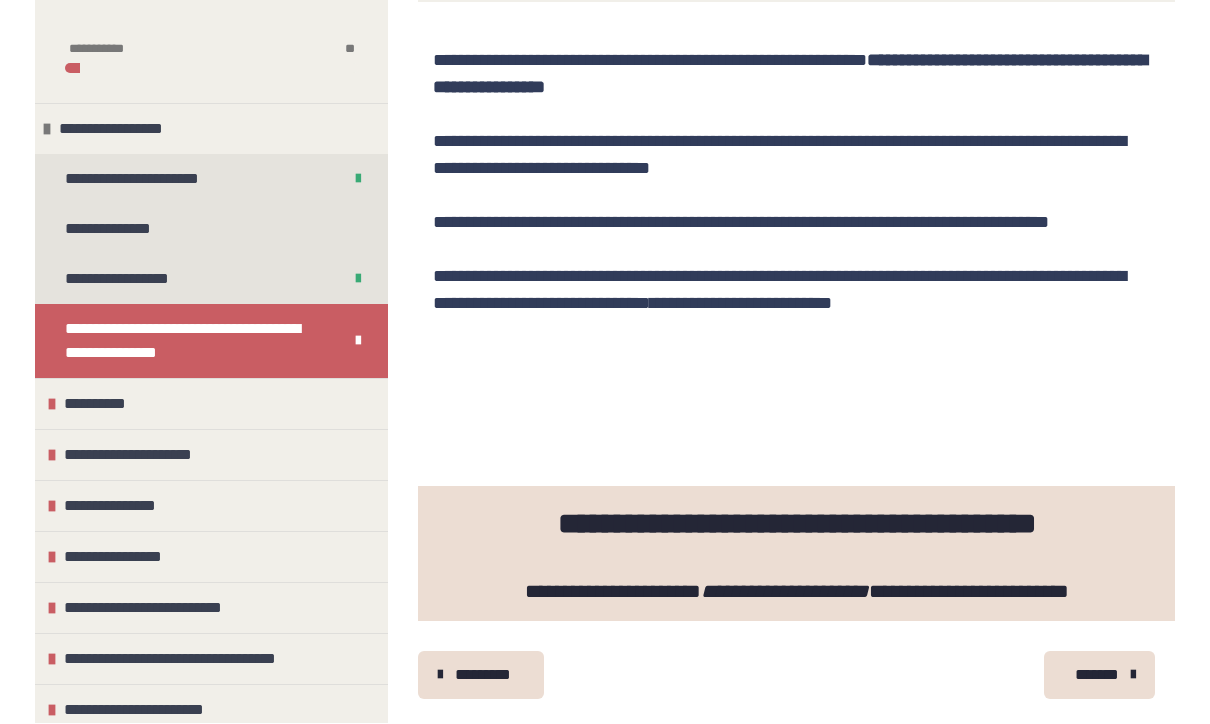 click on "*******" at bounding box center [1097, 676] 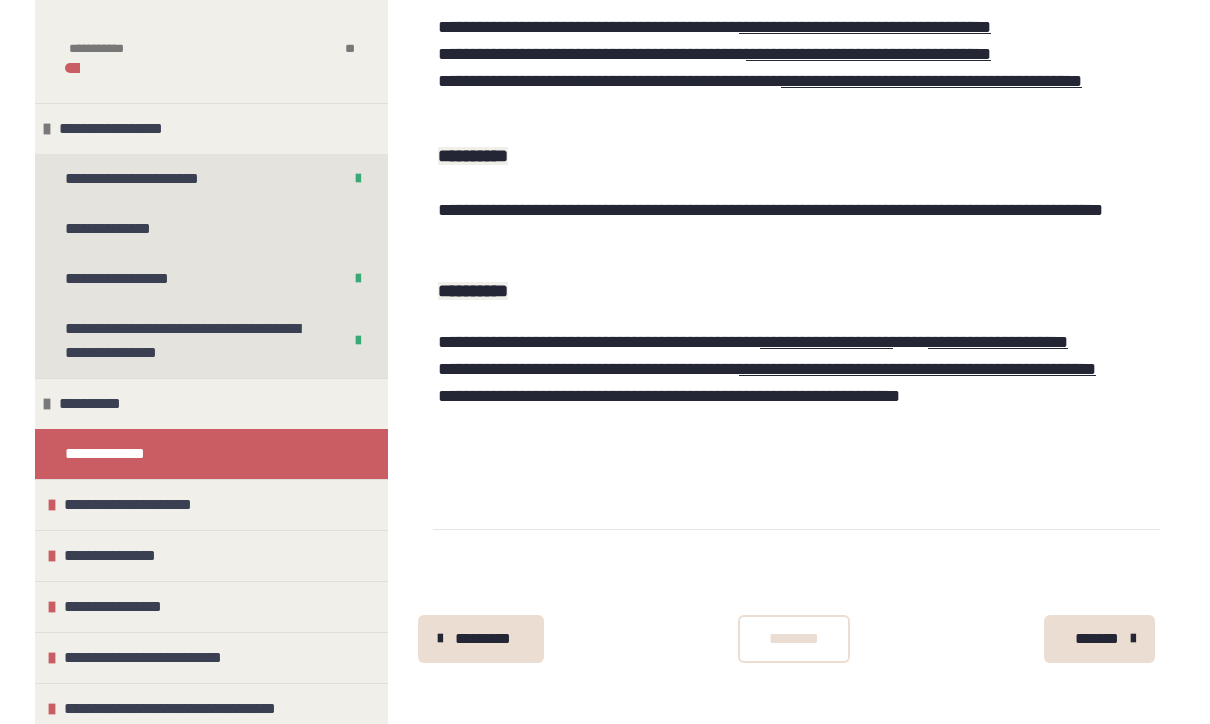scroll, scrollTop: 1772, scrollLeft: 0, axis: vertical 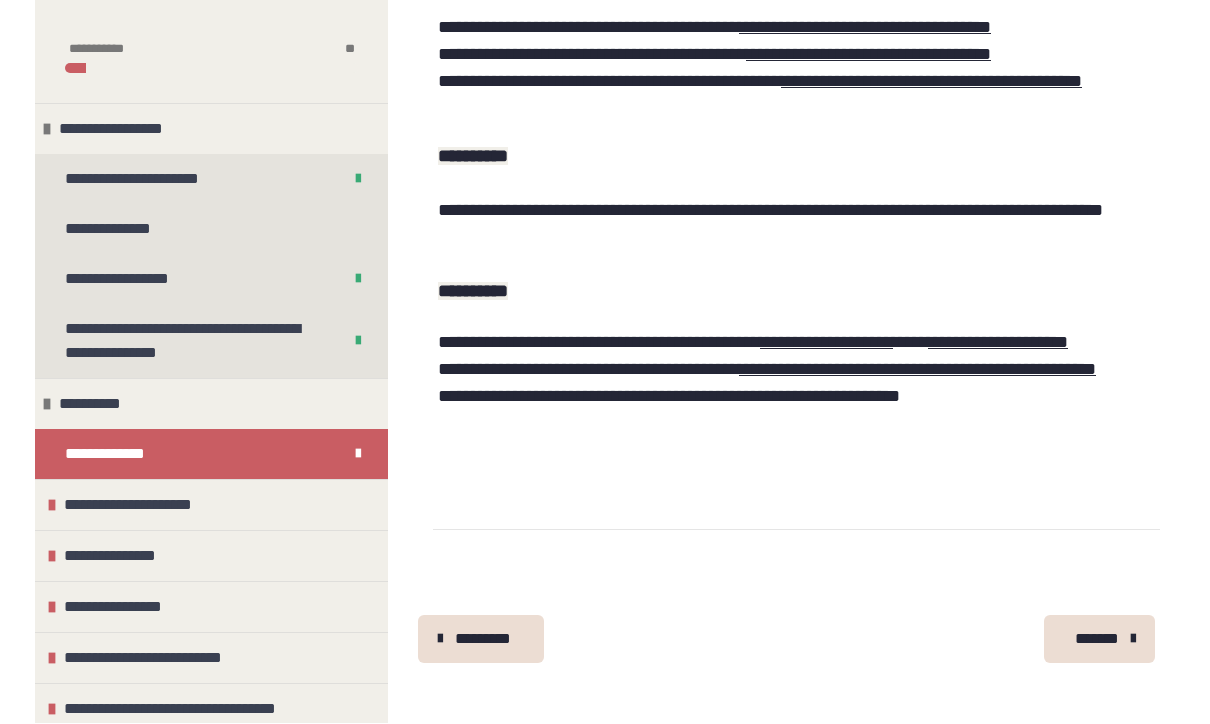 click on "*******" at bounding box center (1097, 640) 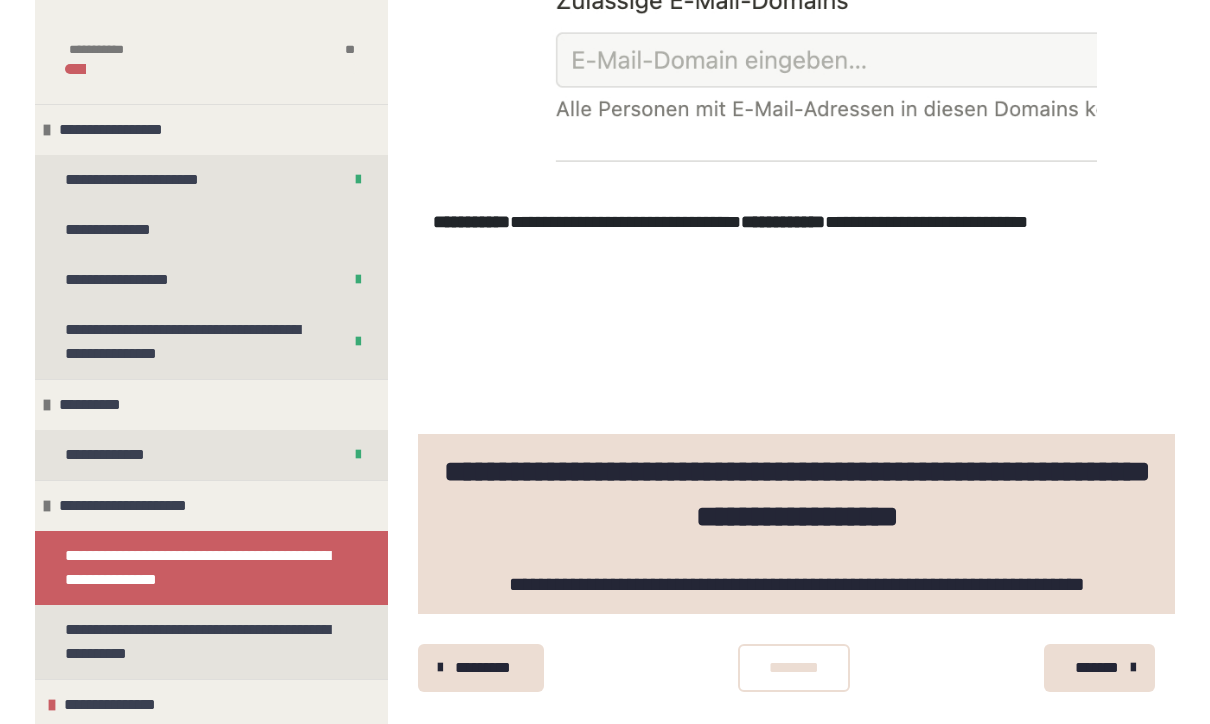 scroll, scrollTop: 3026, scrollLeft: 0, axis: vertical 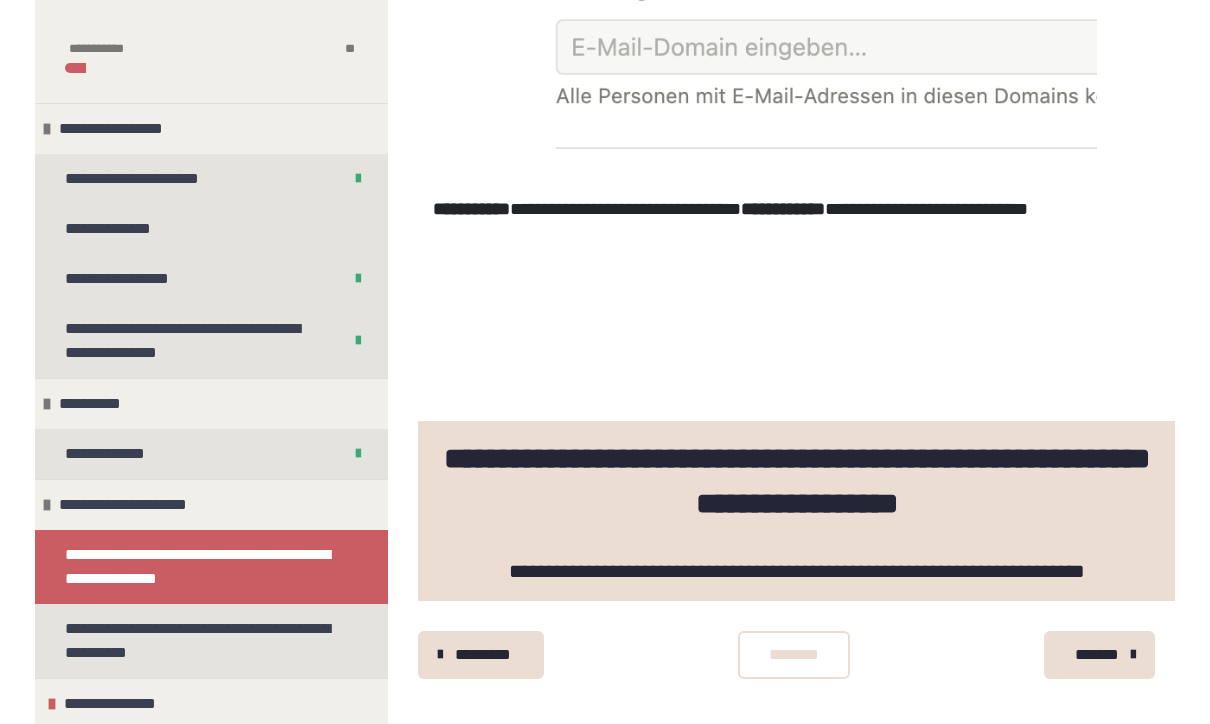 click on "********" at bounding box center [794, 656] 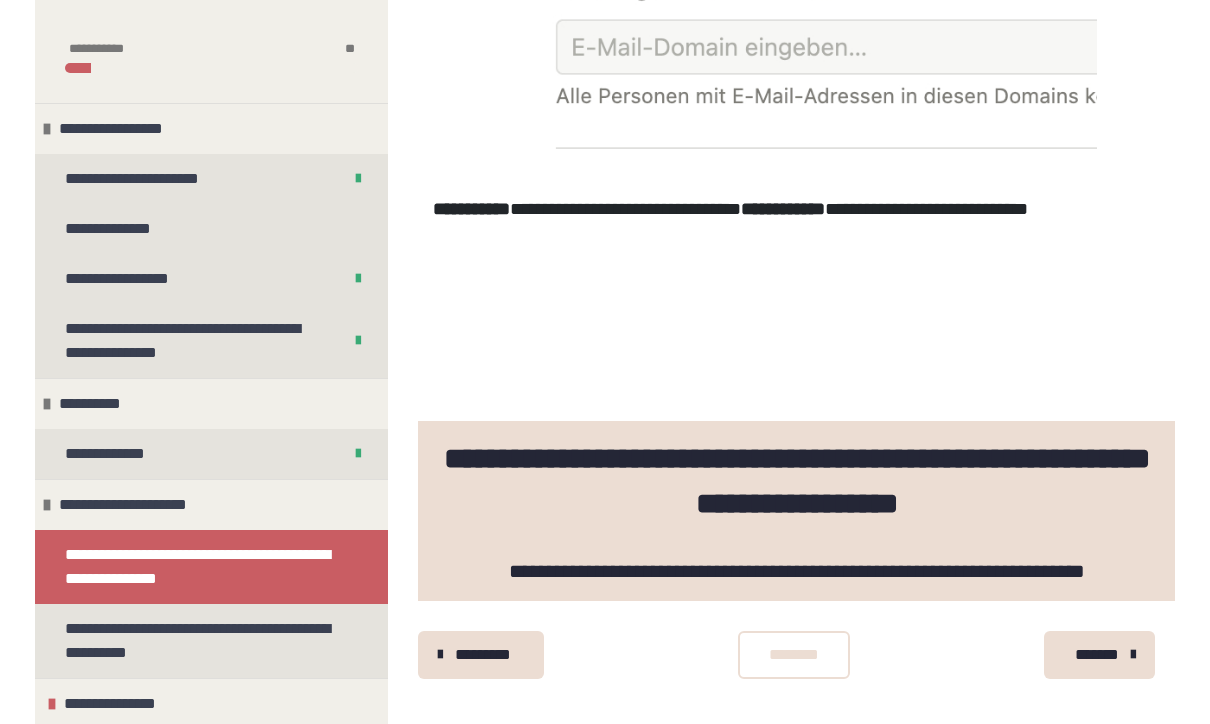 scroll, scrollTop: 3026, scrollLeft: 0, axis: vertical 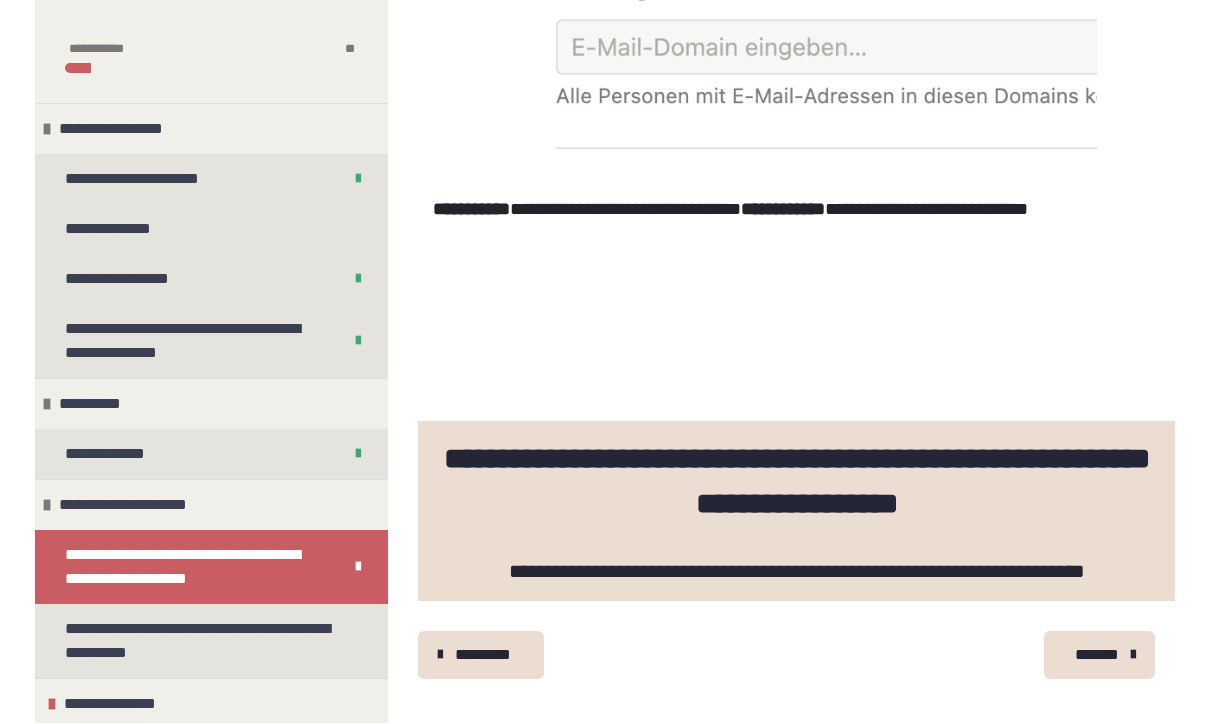 click at bounding box center [1133, 656] 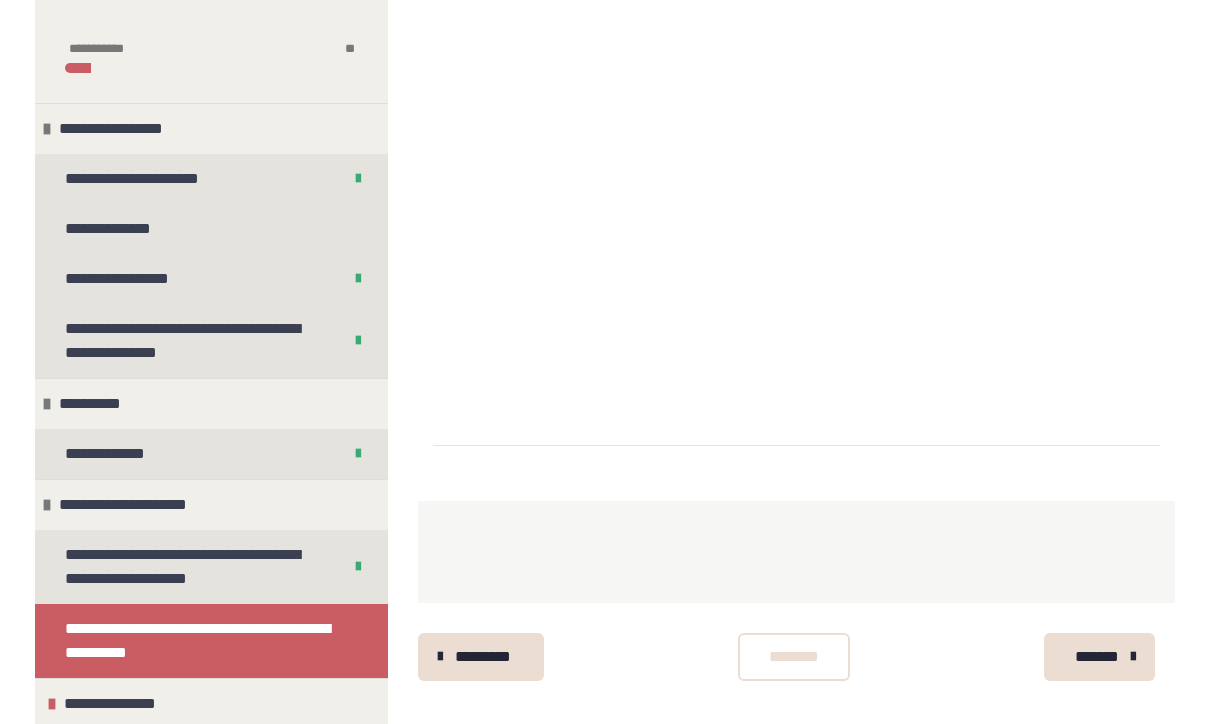 scroll, scrollTop: 800, scrollLeft: 0, axis: vertical 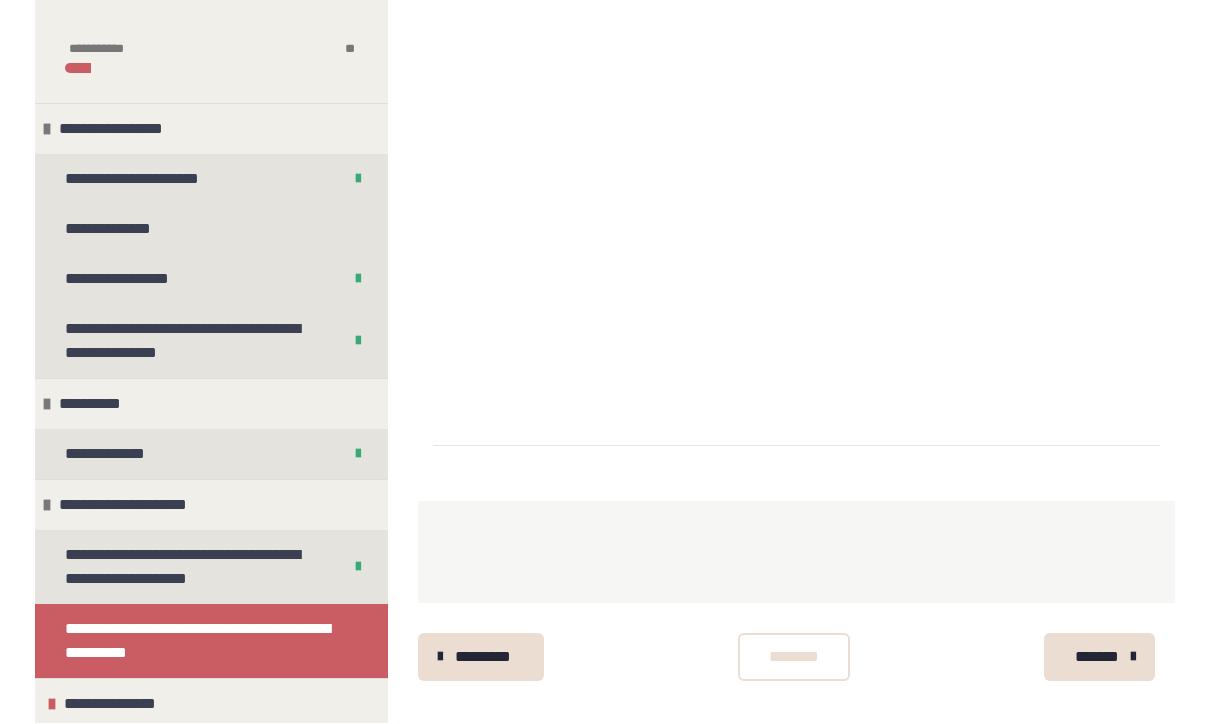 click on "********" at bounding box center [794, 658] 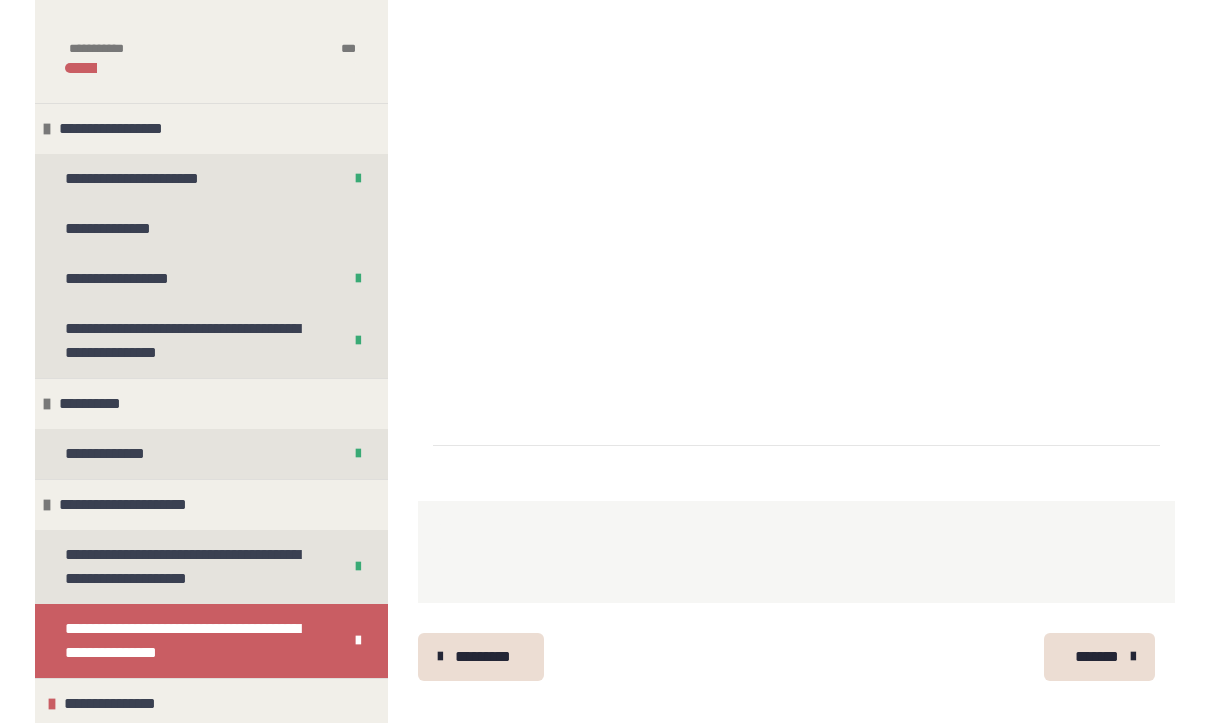 click on "*******" at bounding box center (1097, 658) 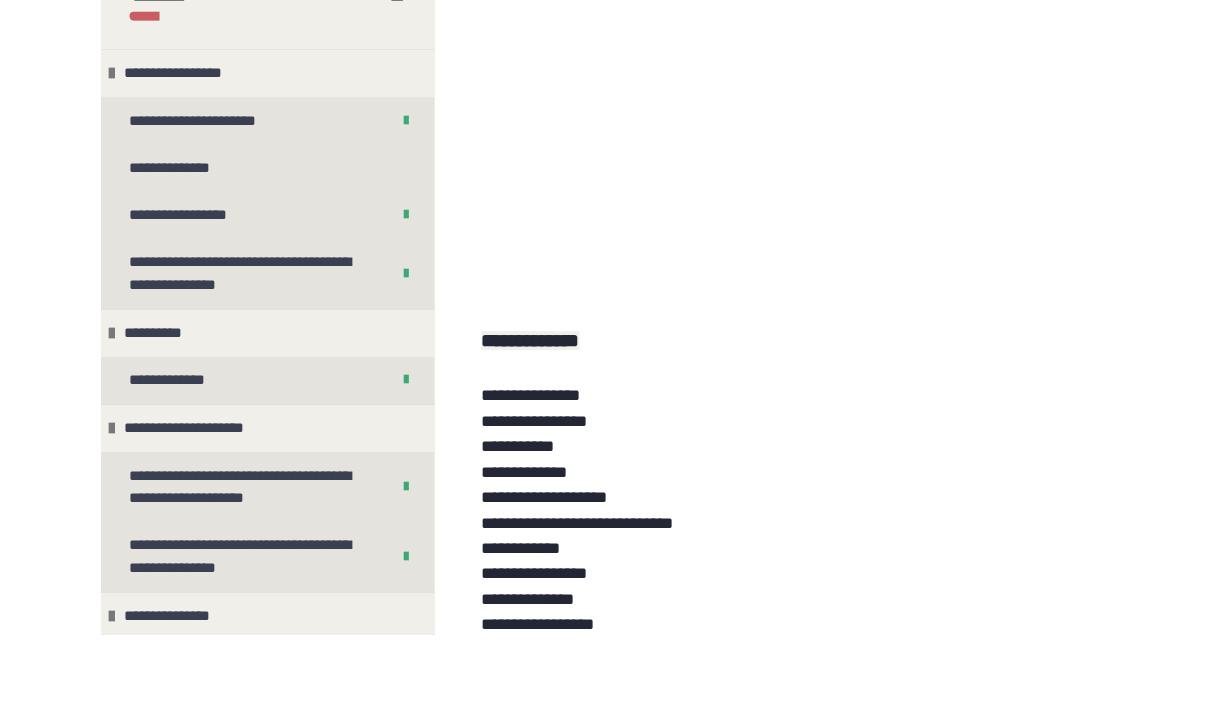 scroll, scrollTop: 1011, scrollLeft: 0, axis: vertical 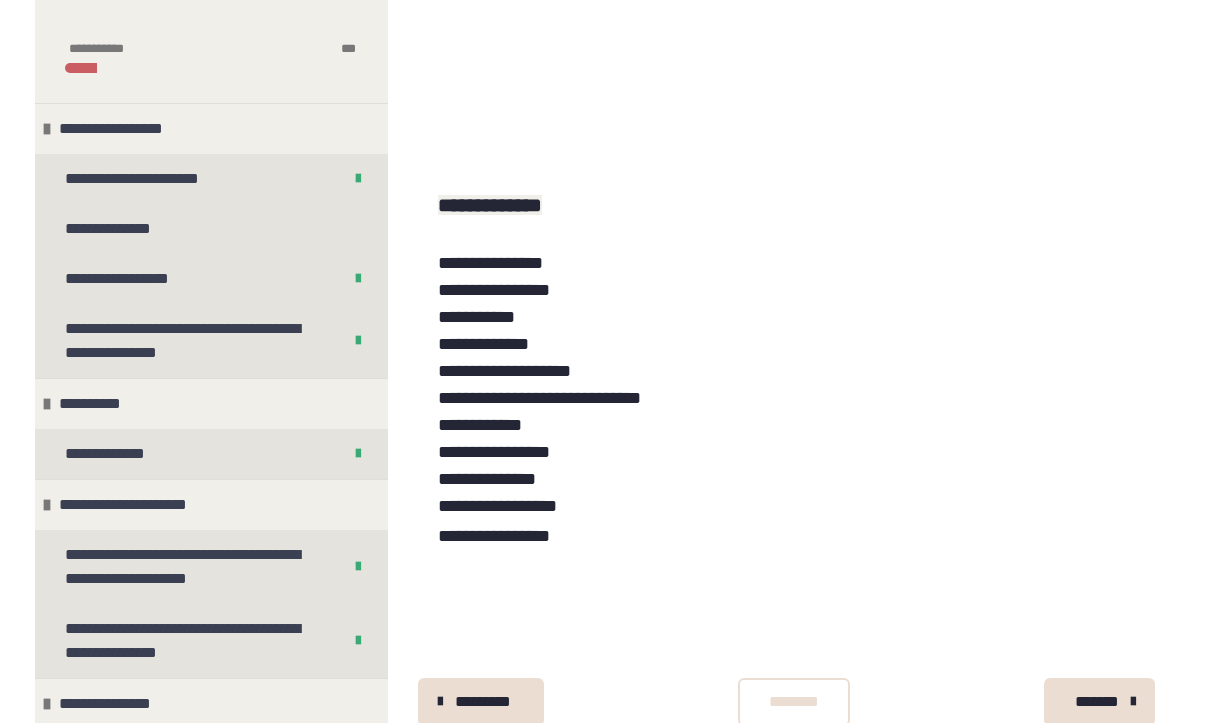 click on "*******" at bounding box center [1097, 703] 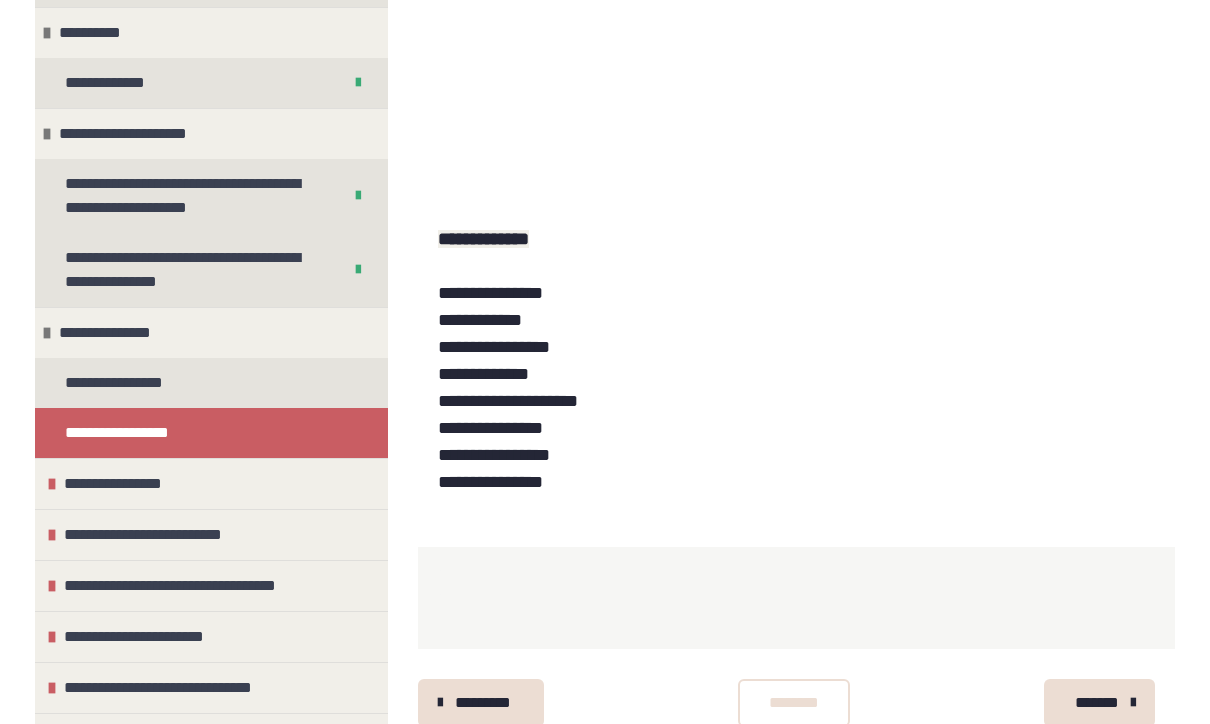 scroll, scrollTop: 394, scrollLeft: 0, axis: vertical 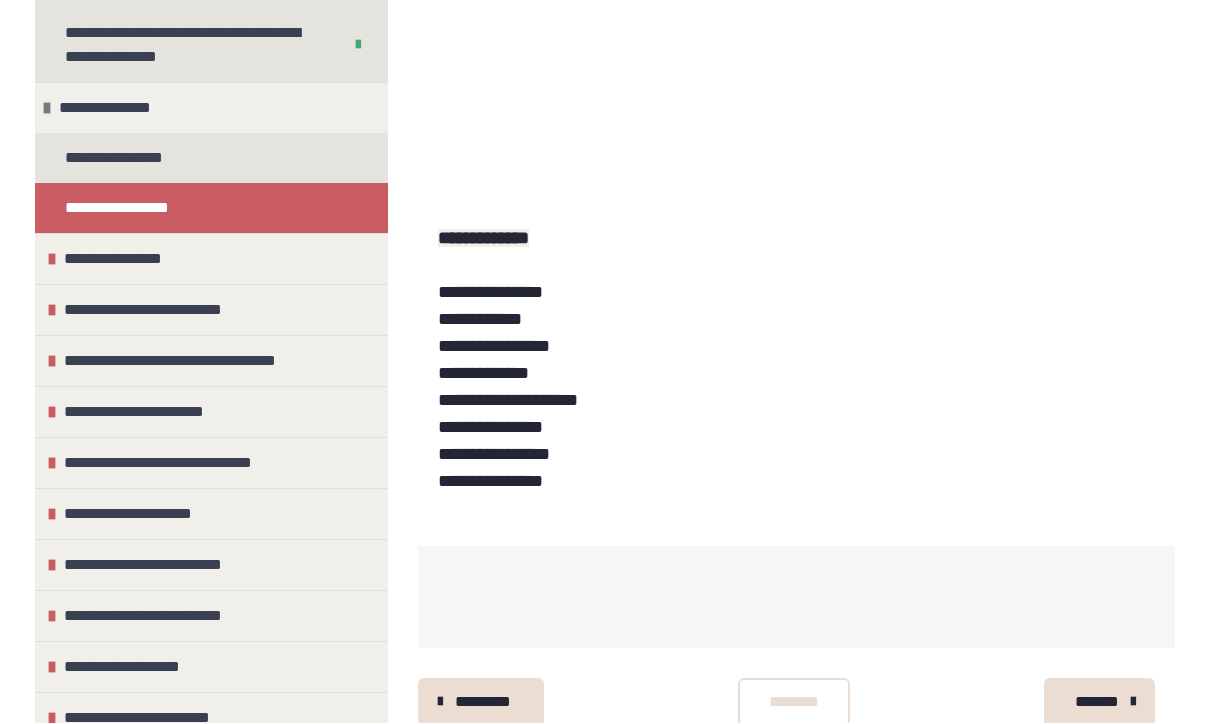 click at bounding box center [52, 770] 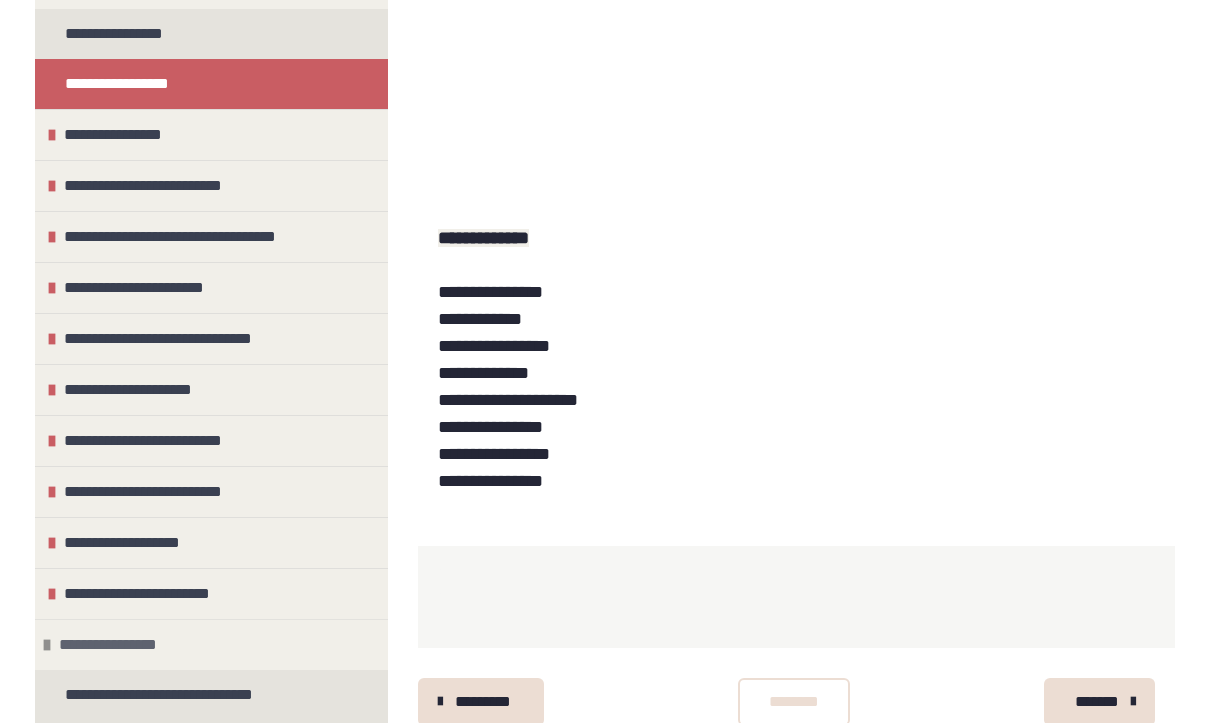 scroll, scrollTop: 720, scrollLeft: 0, axis: vertical 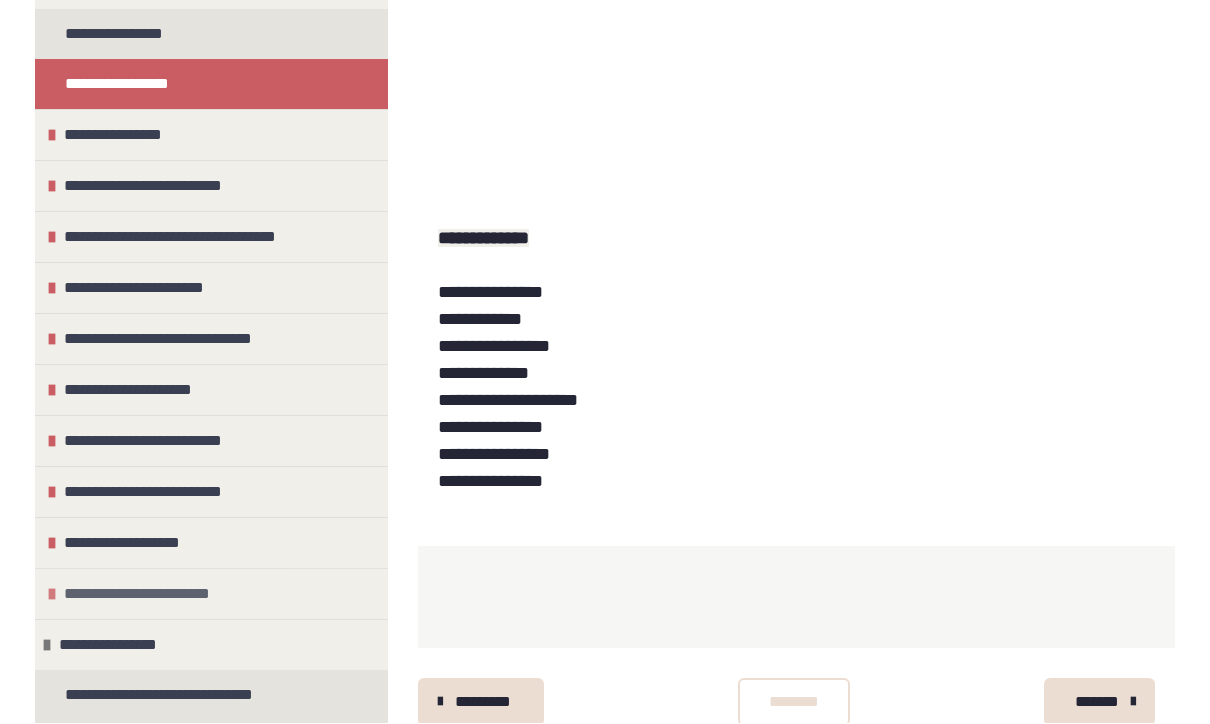 click on "**********" at bounding box center (152, 595) 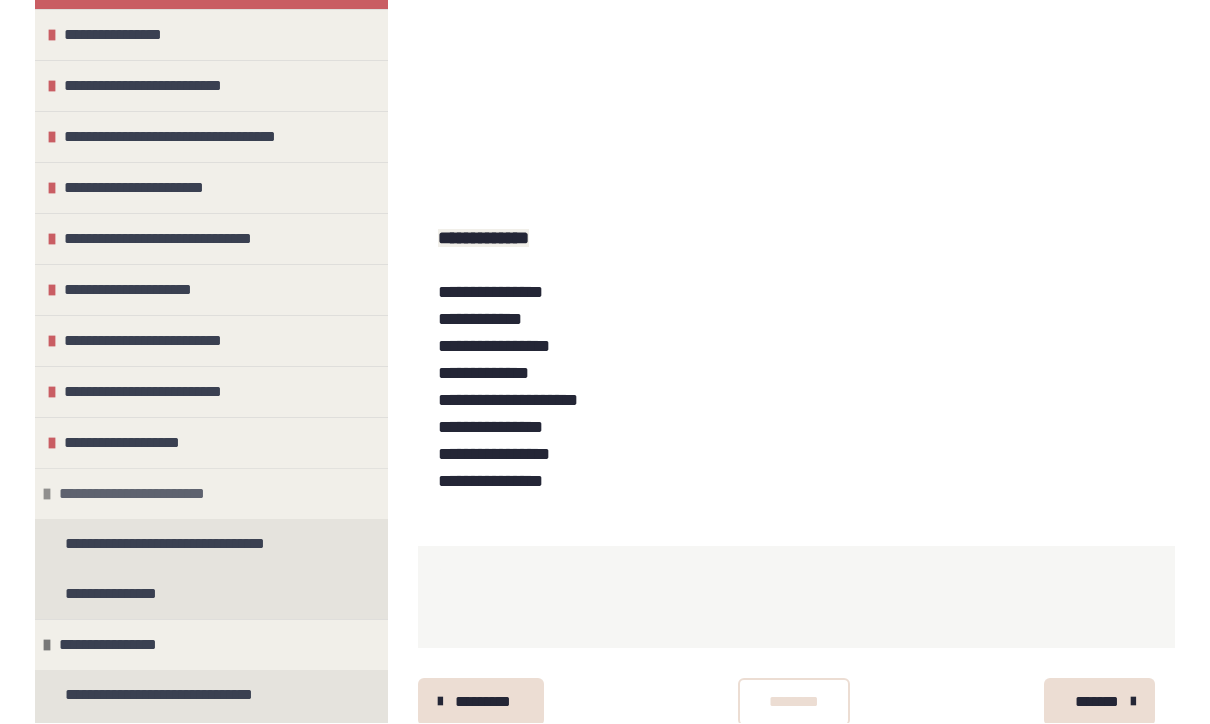 scroll, scrollTop: 820, scrollLeft: 0, axis: vertical 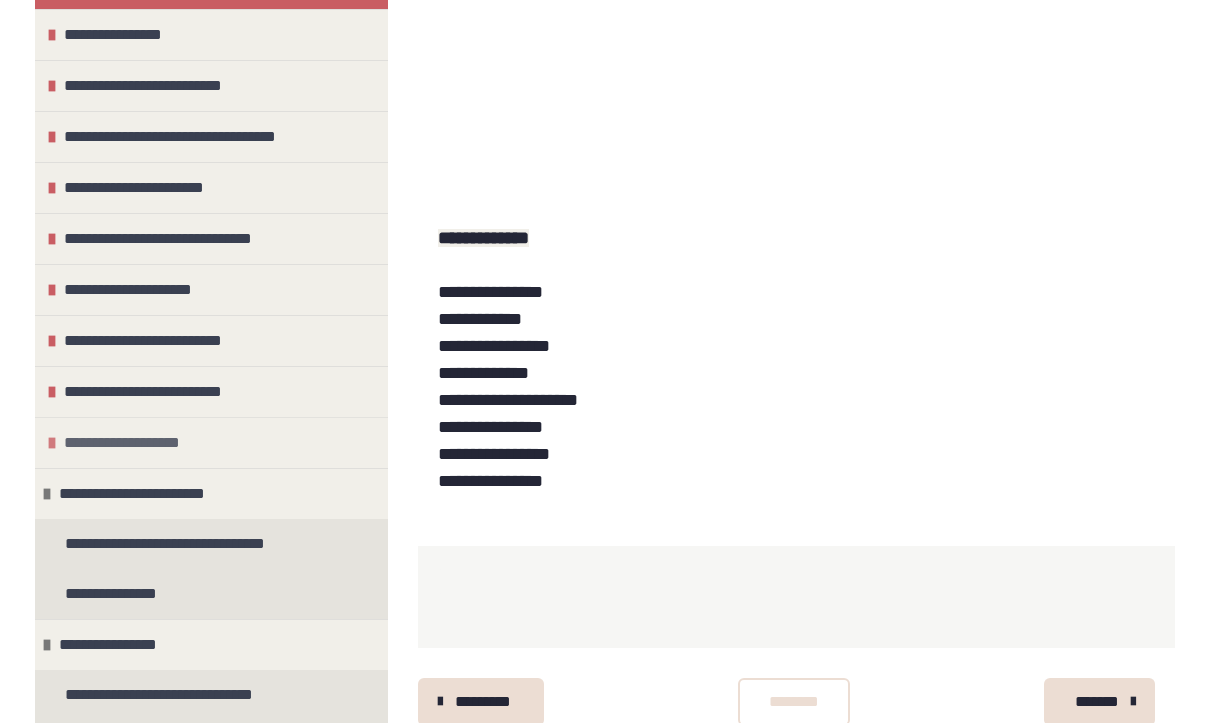 click on "**********" at bounding box center (136, 444) 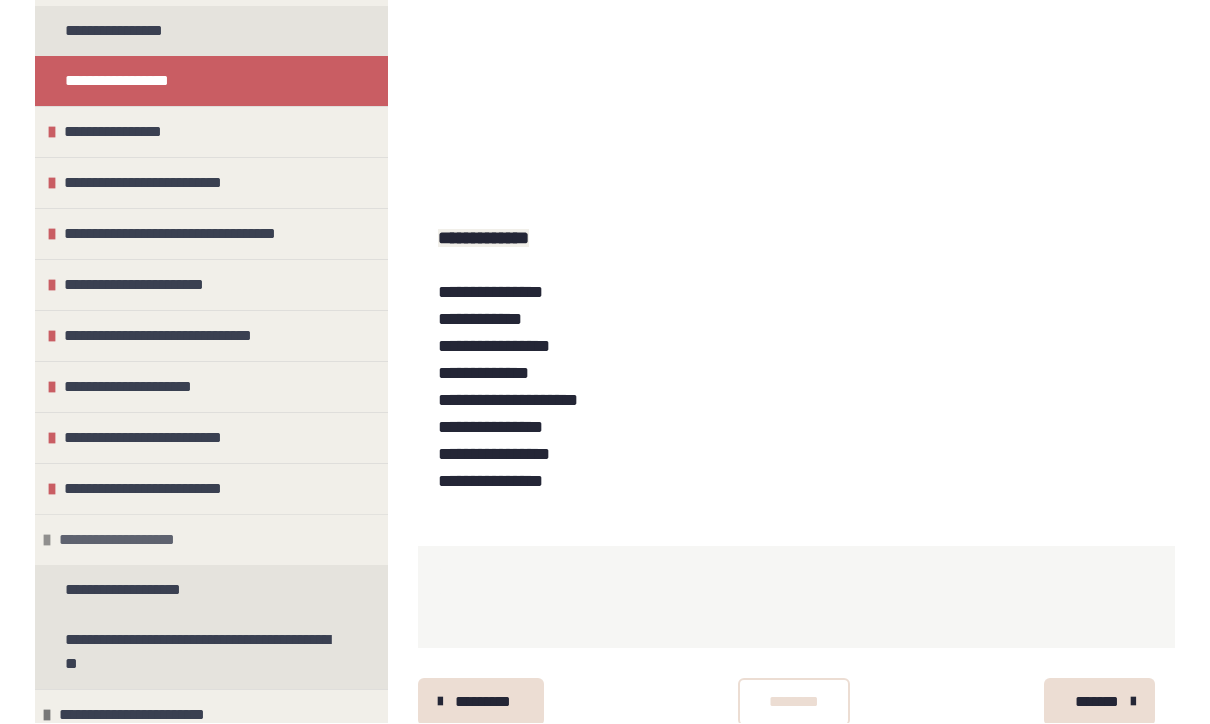 scroll, scrollTop: 724, scrollLeft: 0, axis: vertical 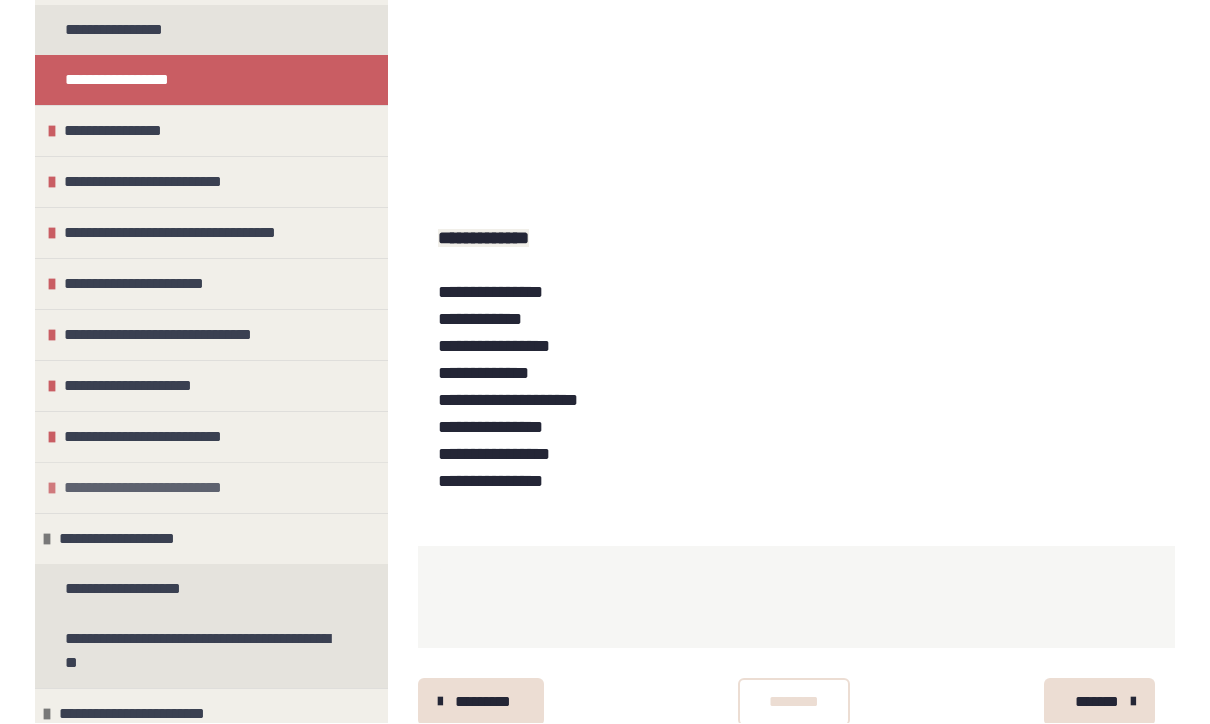 click at bounding box center [52, 489] 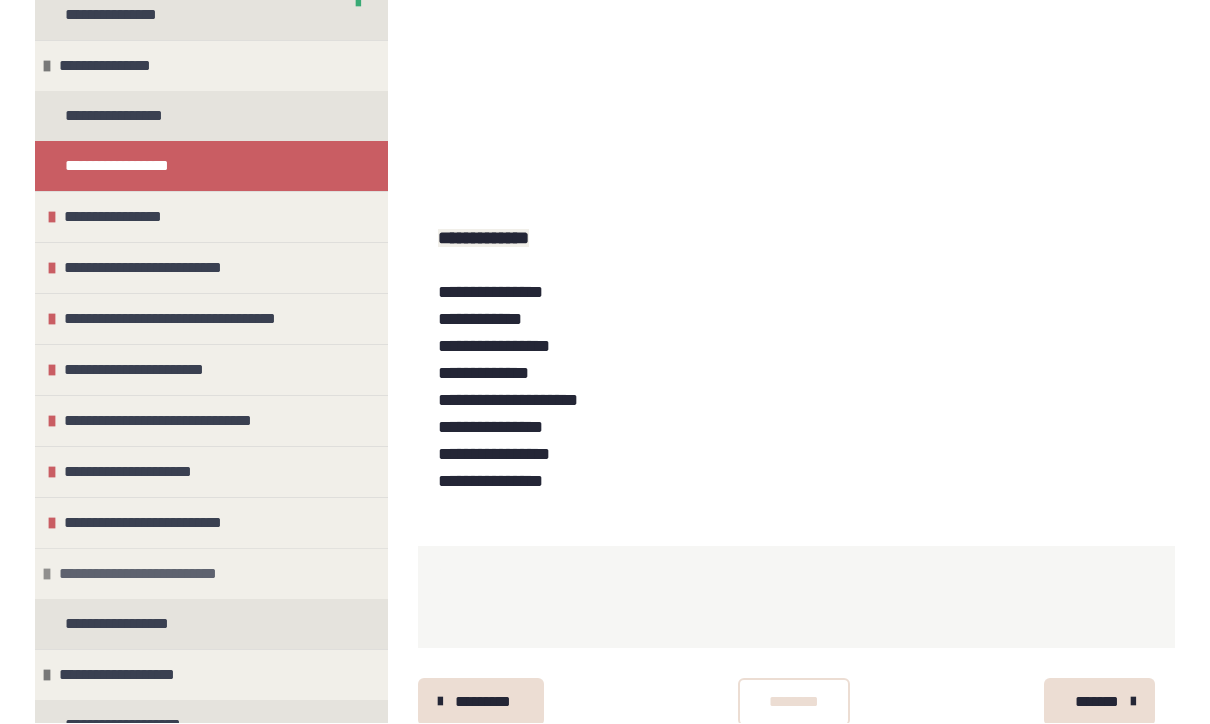 scroll, scrollTop: 633, scrollLeft: 0, axis: vertical 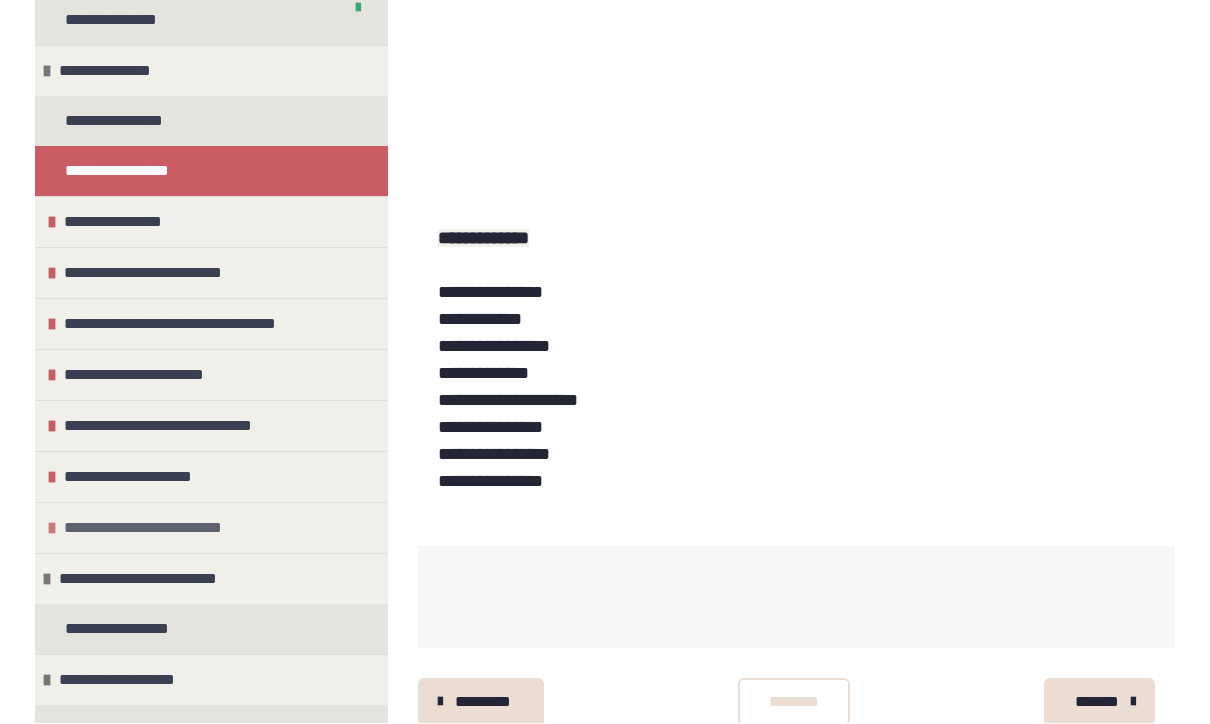 click at bounding box center (52, 529) 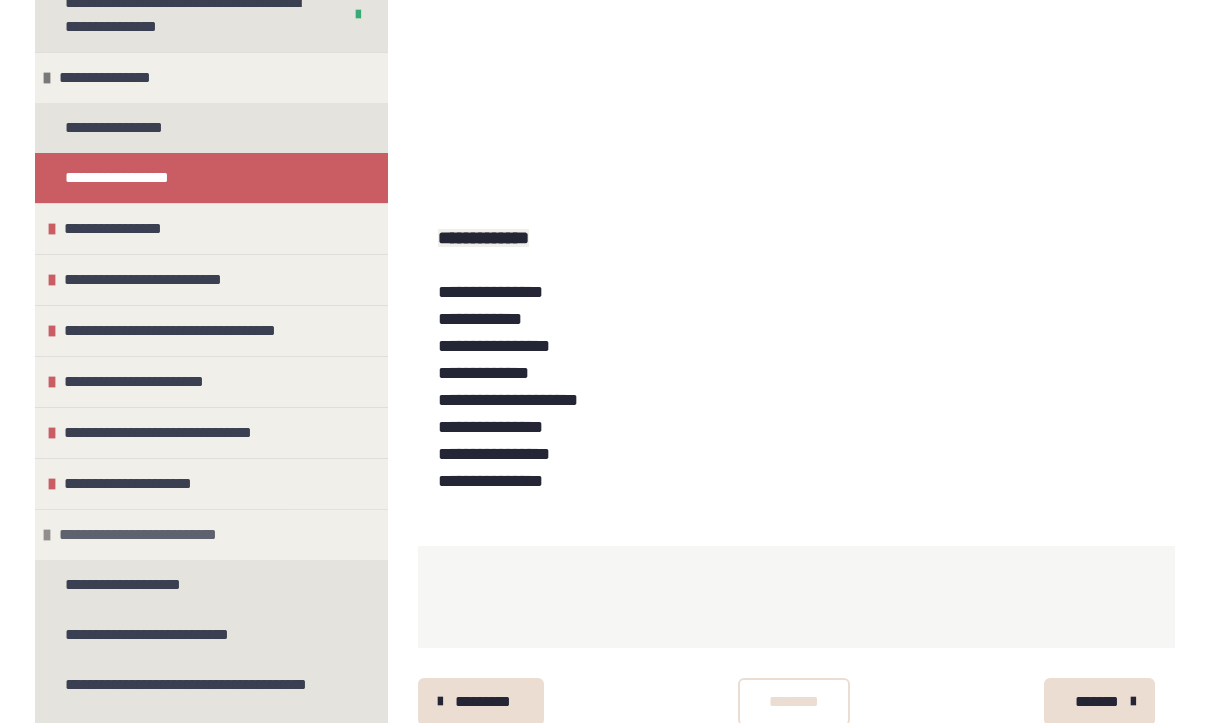 scroll, scrollTop: 625, scrollLeft: 0, axis: vertical 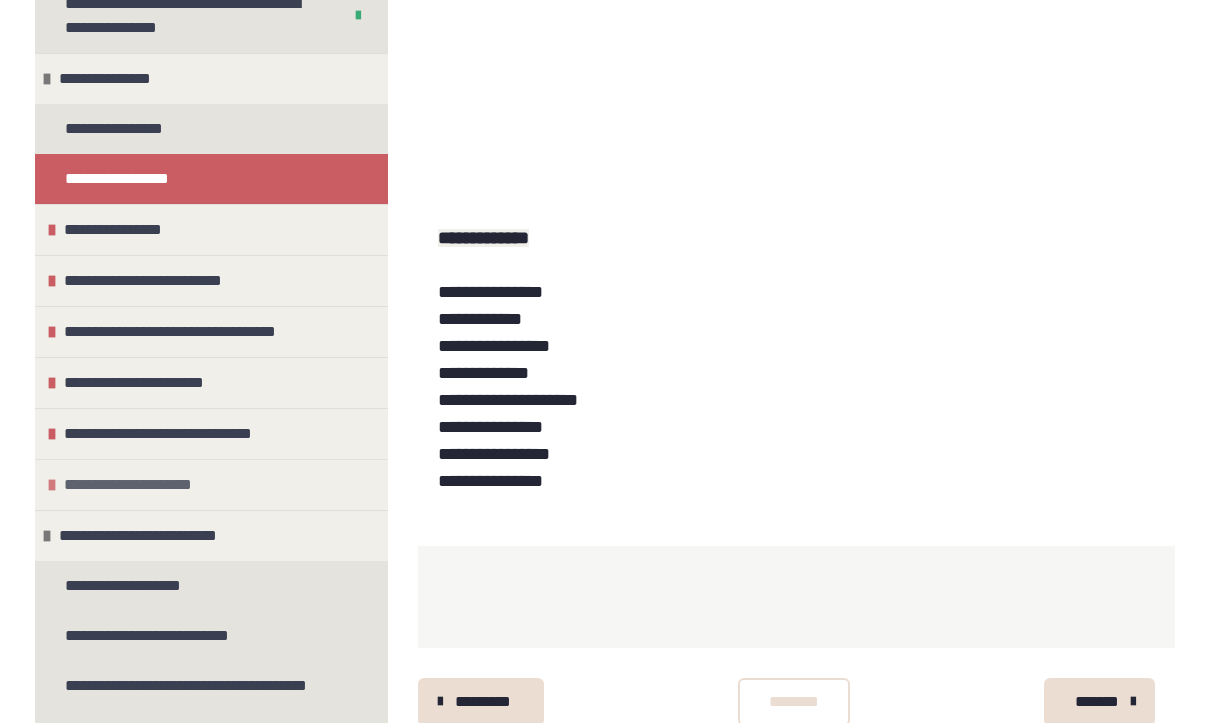 click on "**********" at bounding box center (151, 486) 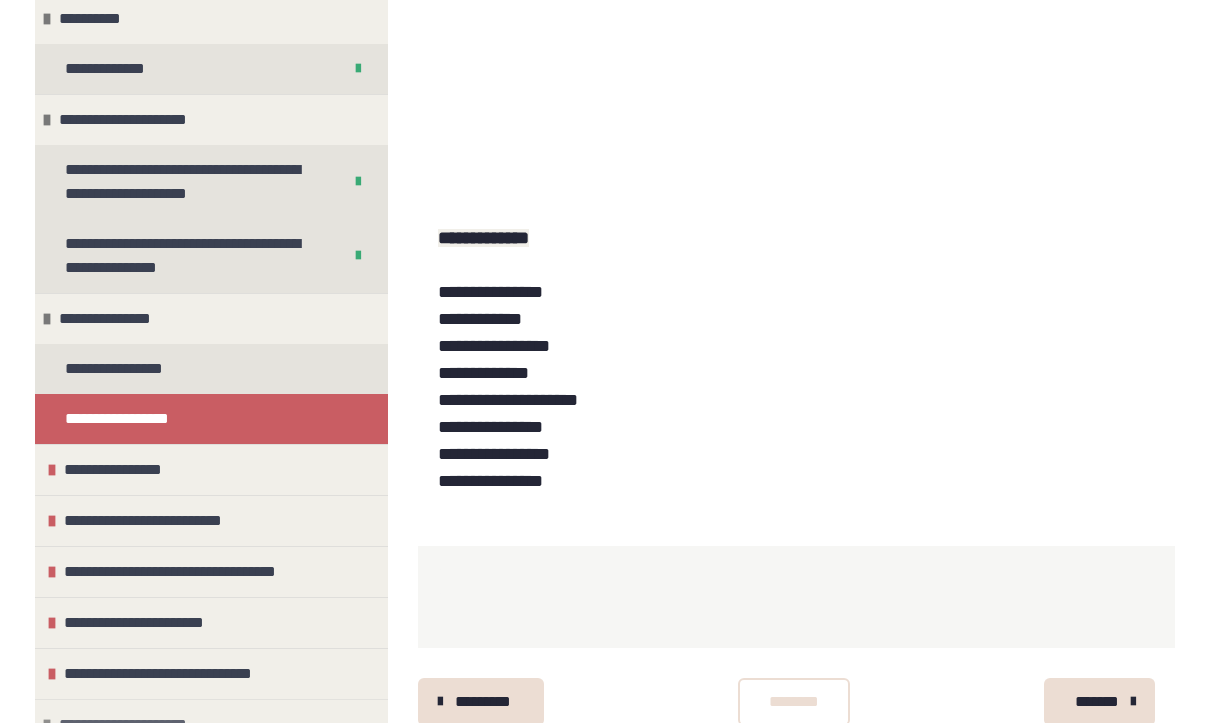 scroll, scrollTop: 384, scrollLeft: 0, axis: vertical 